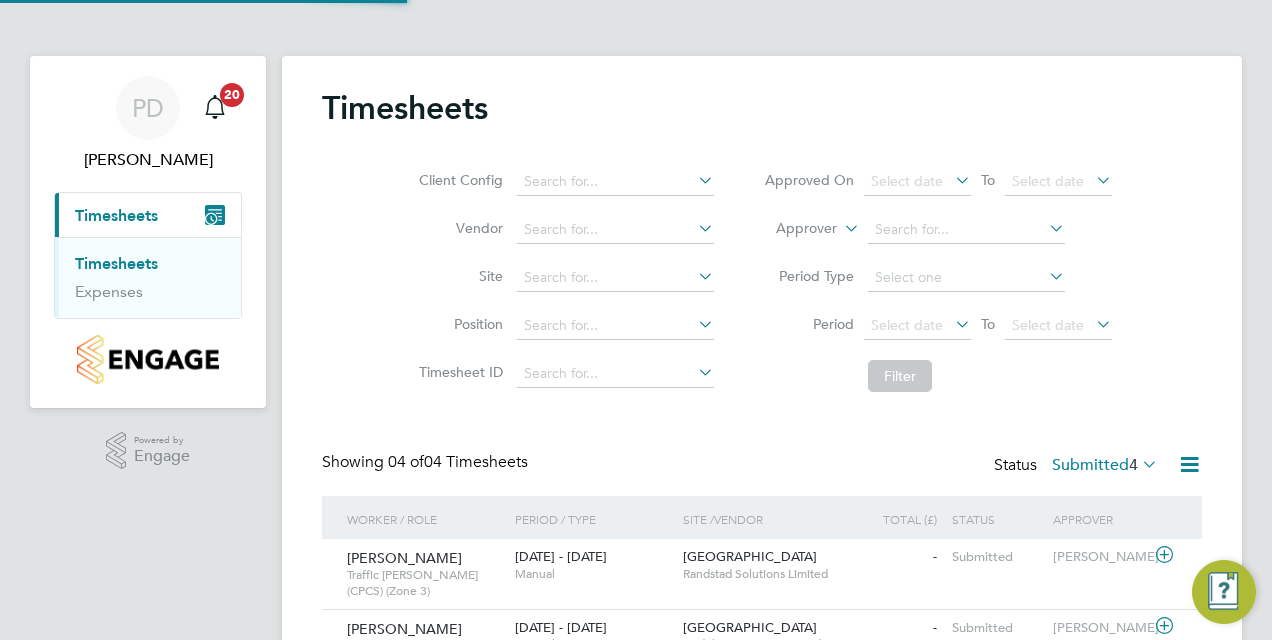 scroll, scrollTop: 0, scrollLeft: 0, axis: both 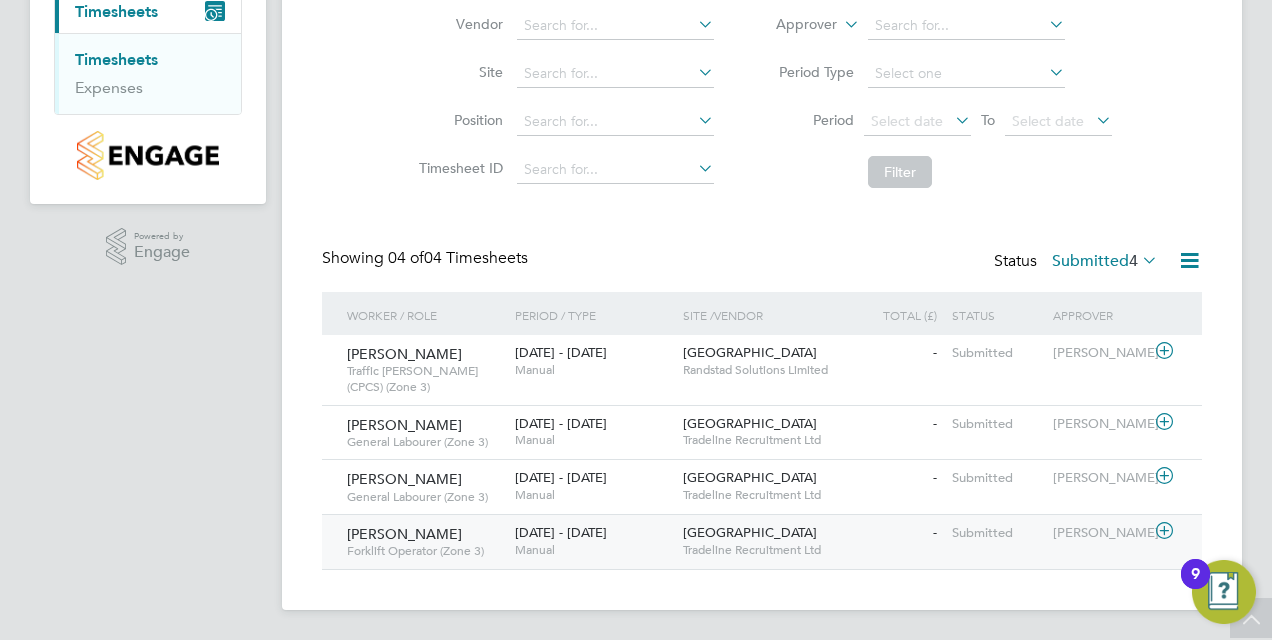click 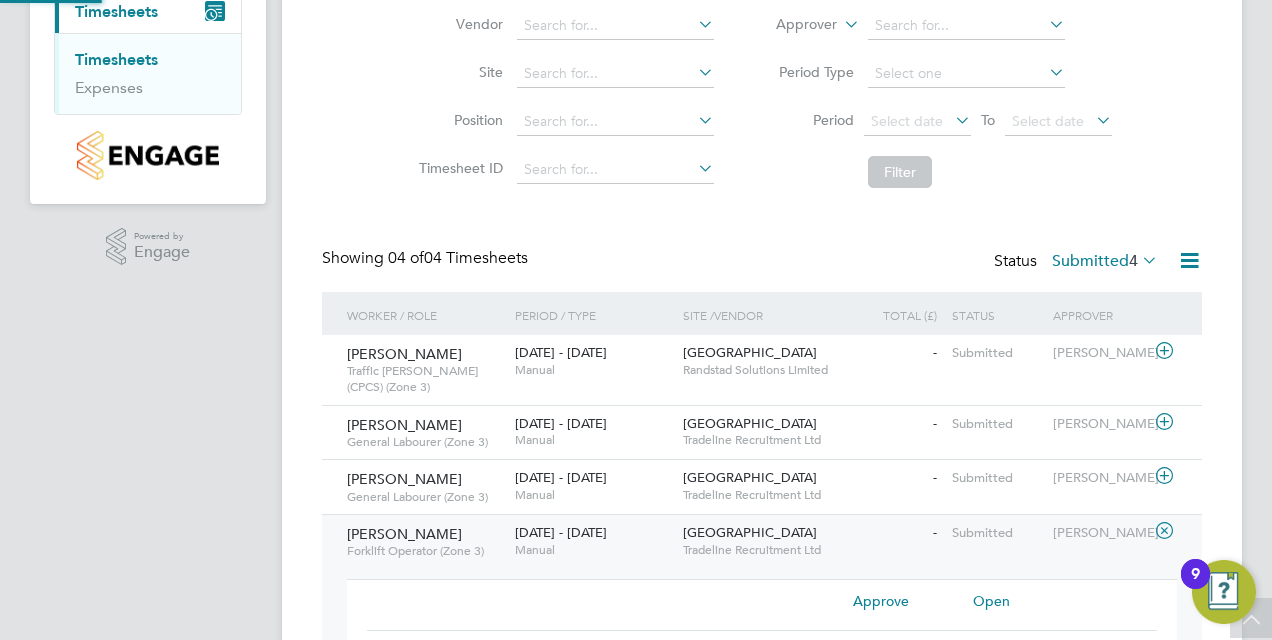 scroll, scrollTop: 10, scrollLeft: 10, axis: both 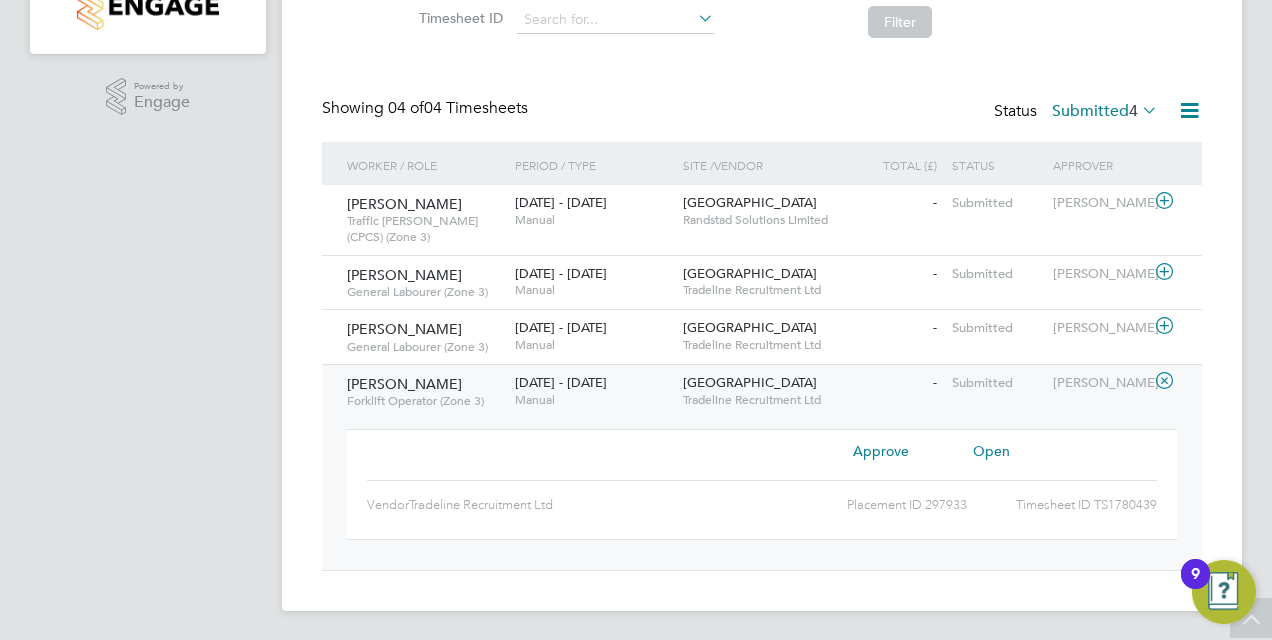 click on "Open" 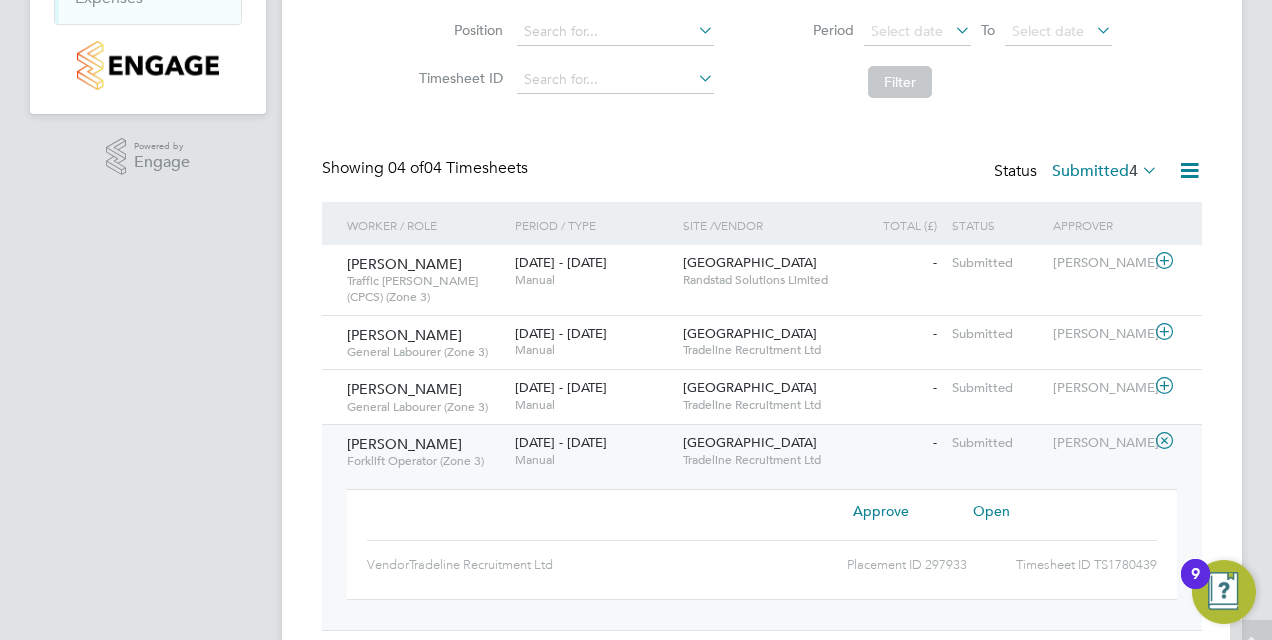scroll, scrollTop: 300, scrollLeft: 0, axis: vertical 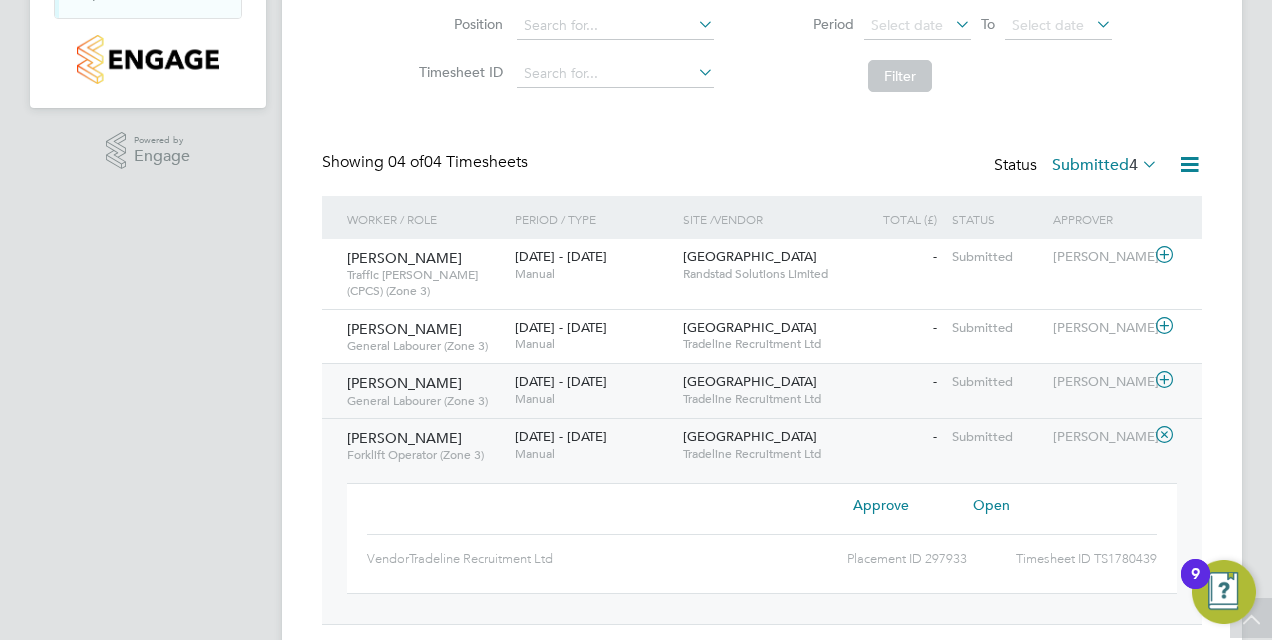 click 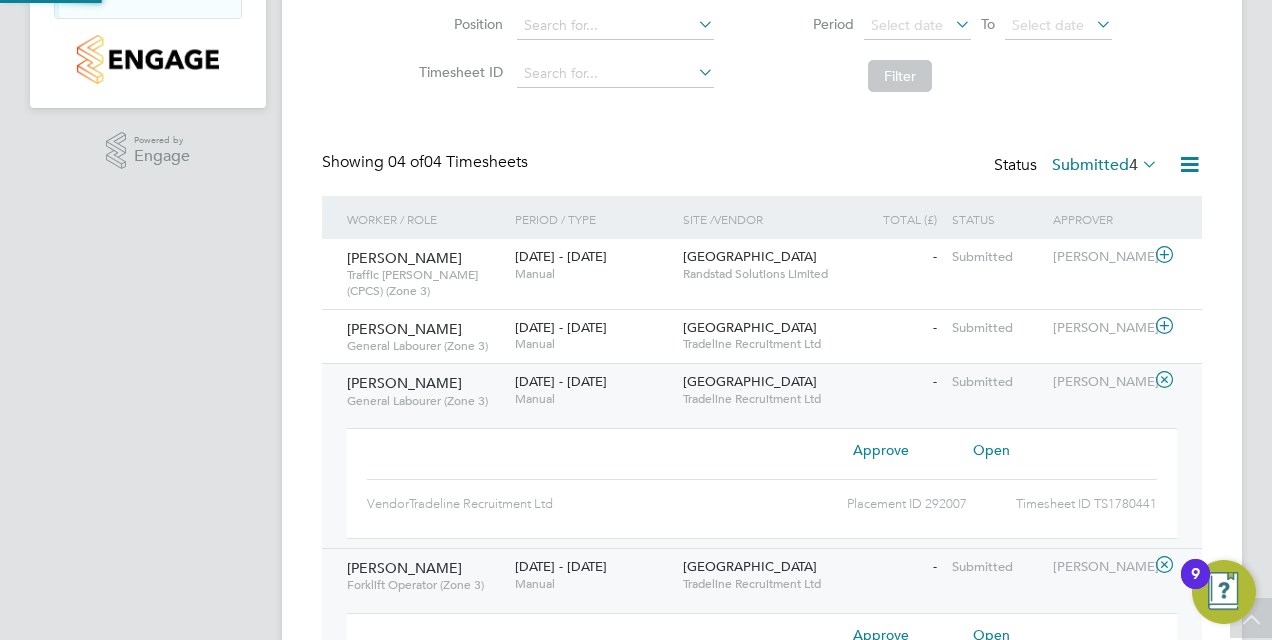 scroll, scrollTop: 10, scrollLeft: 10, axis: both 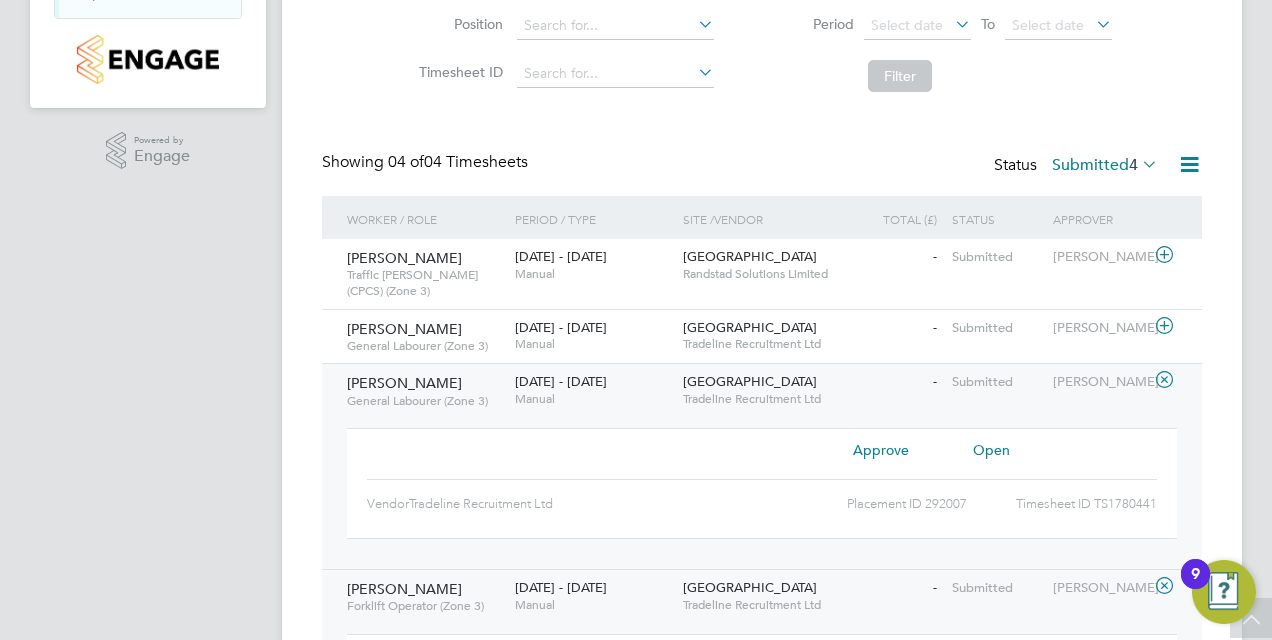 click on "Open" 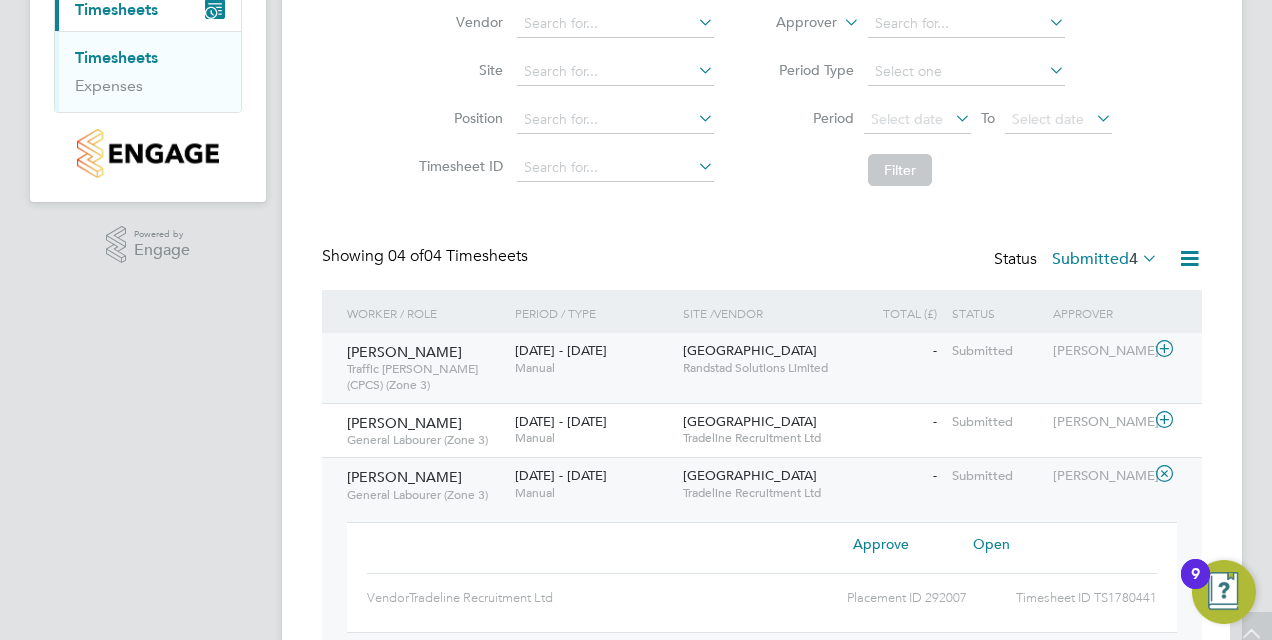 scroll, scrollTop: 300, scrollLeft: 0, axis: vertical 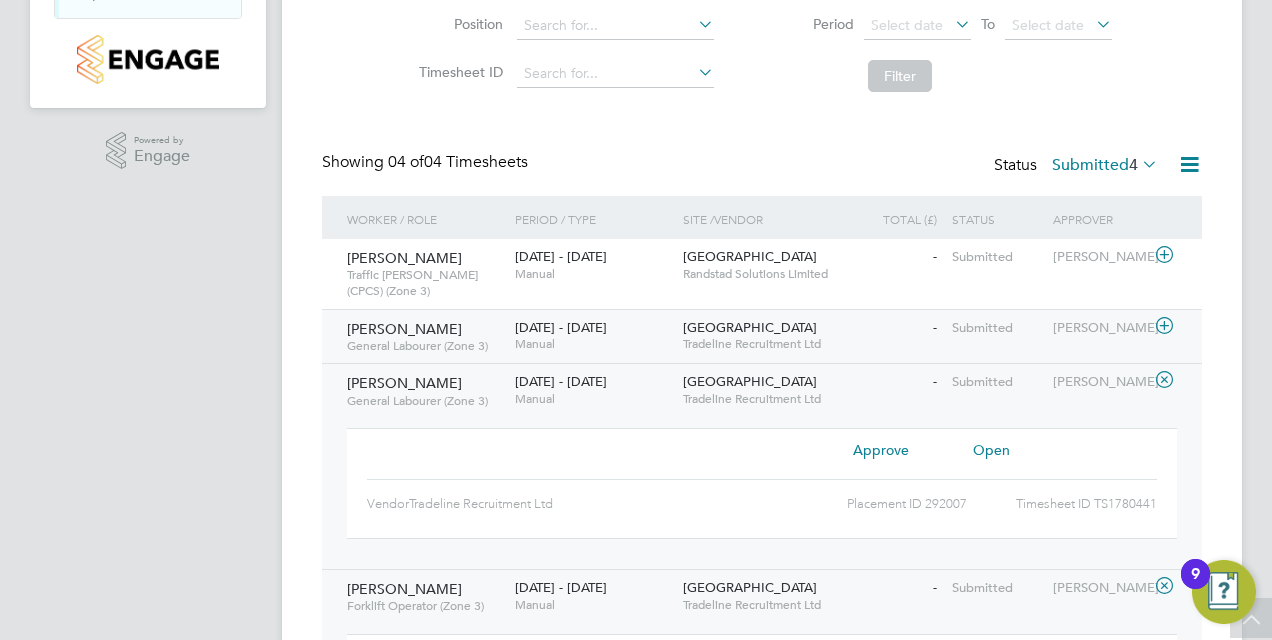 click 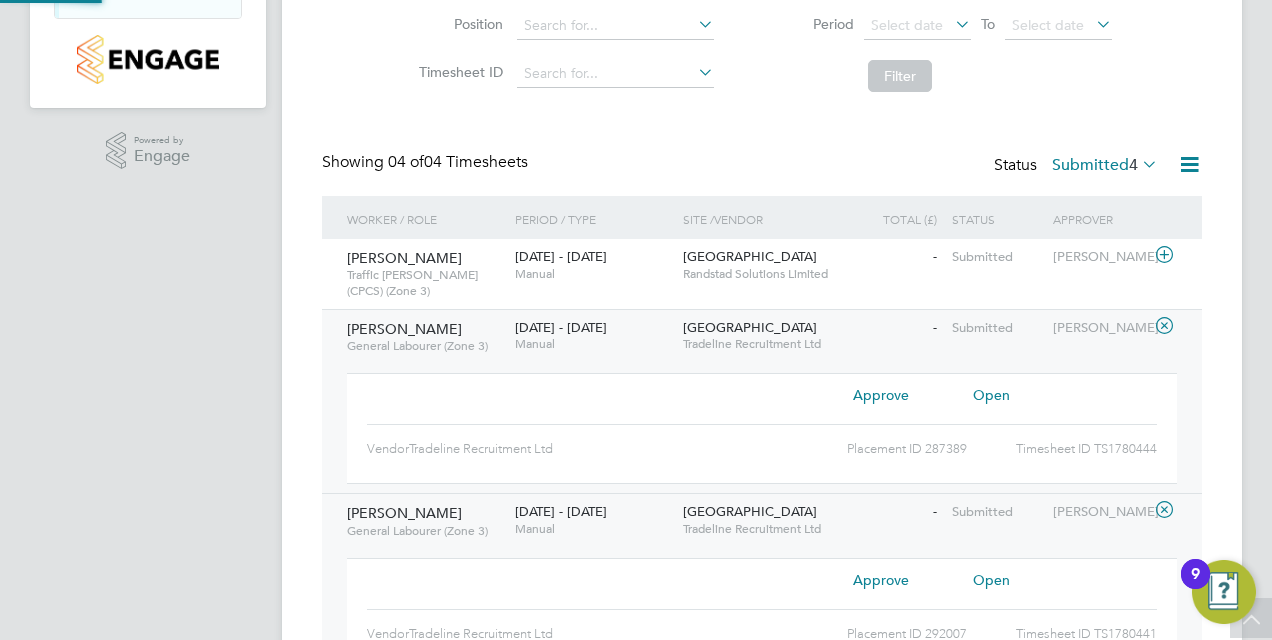 scroll, scrollTop: 10, scrollLeft: 10, axis: both 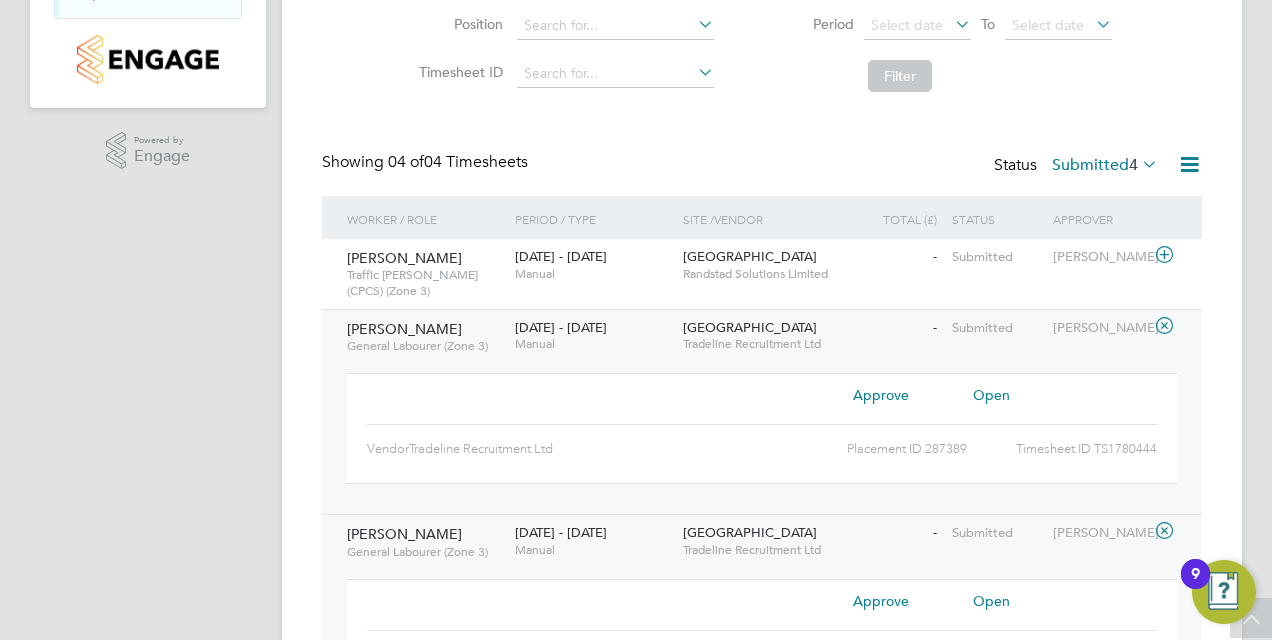 click on "Open" 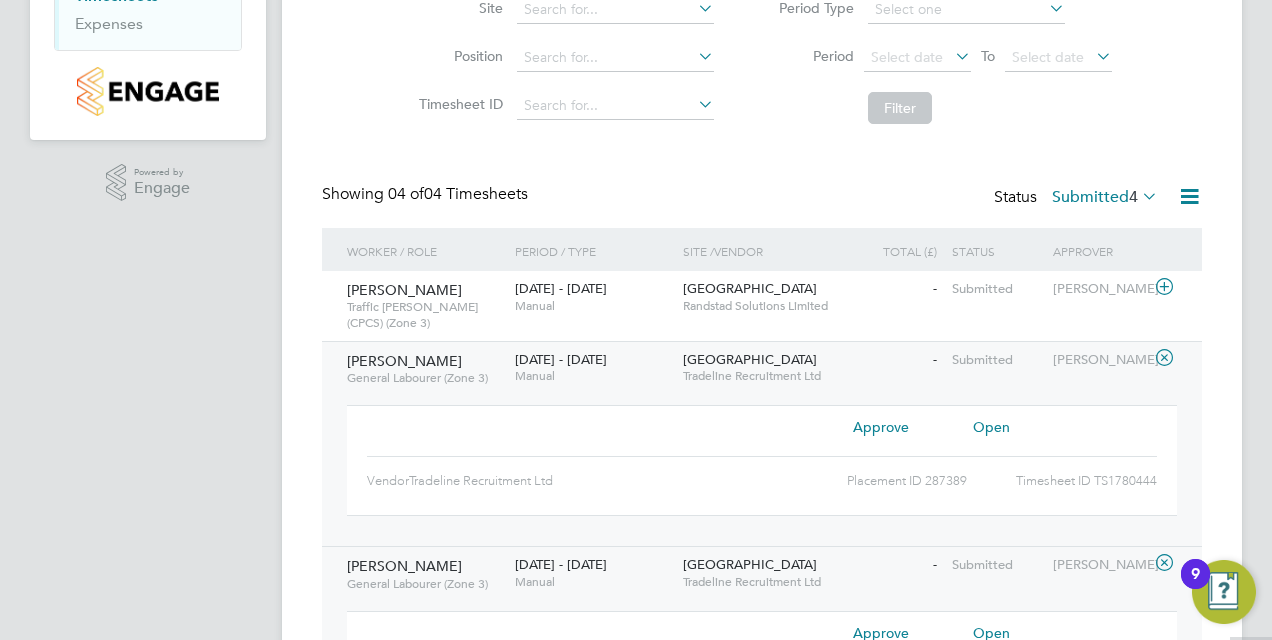 scroll, scrollTop: 300, scrollLeft: 0, axis: vertical 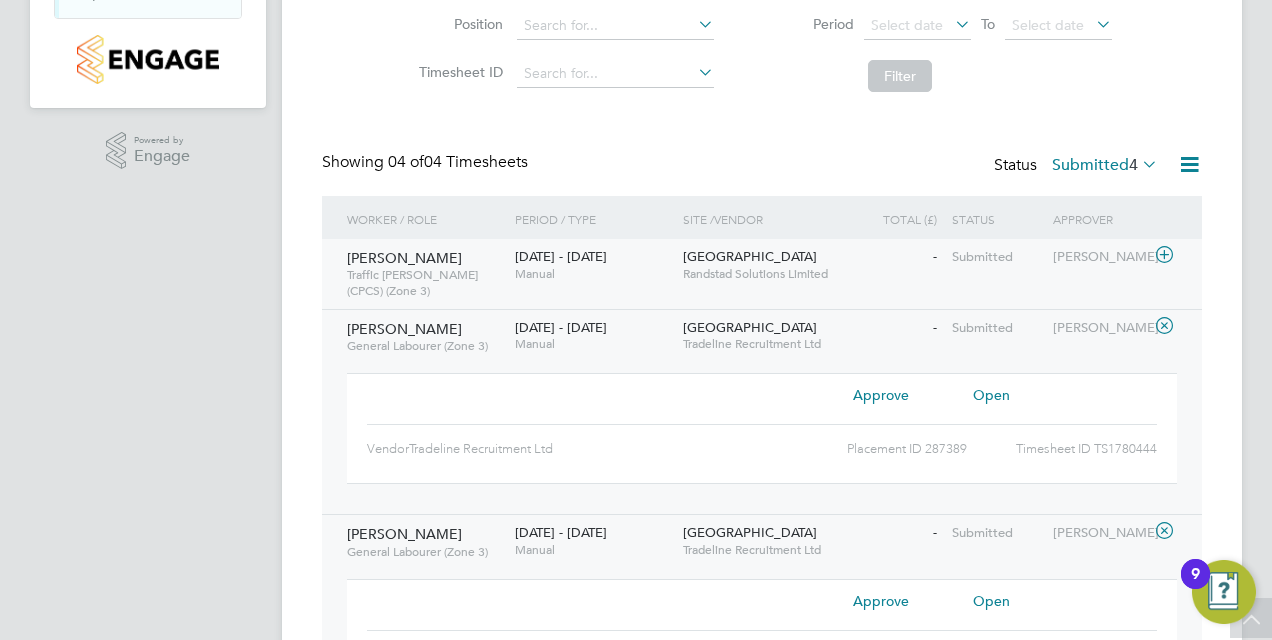 click 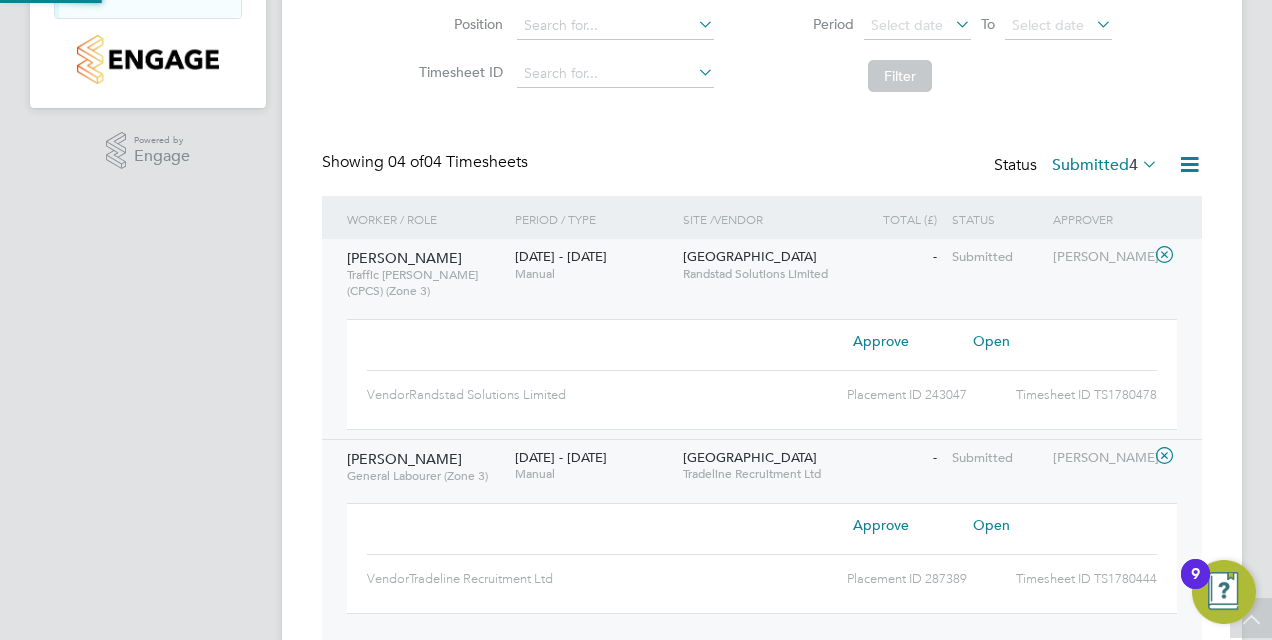 scroll, scrollTop: 10, scrollLeft: 10, axis: both 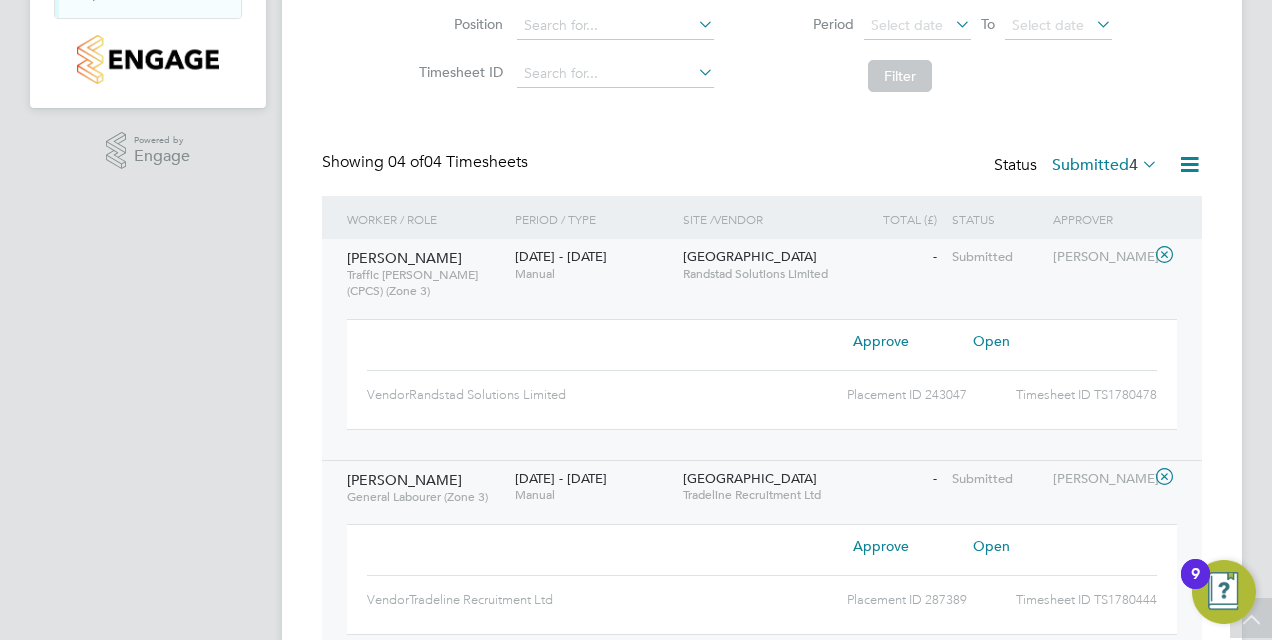 click on "Open" 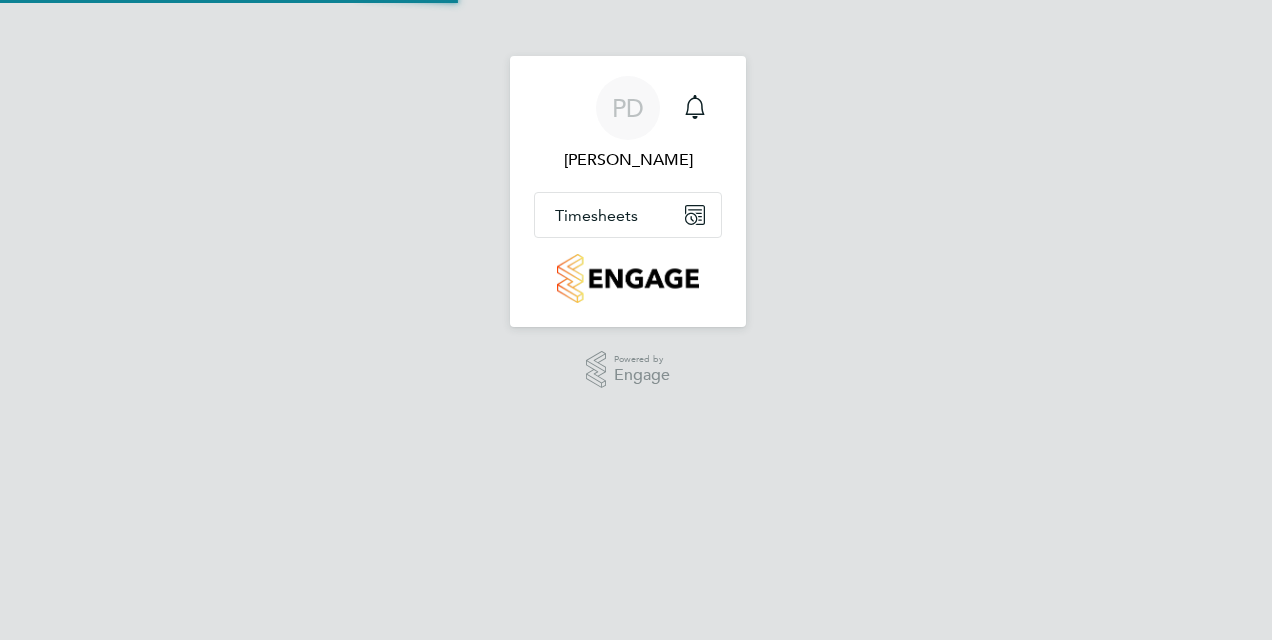 scroll, scrollTop: 0, scrollLeft: 0, axis: both 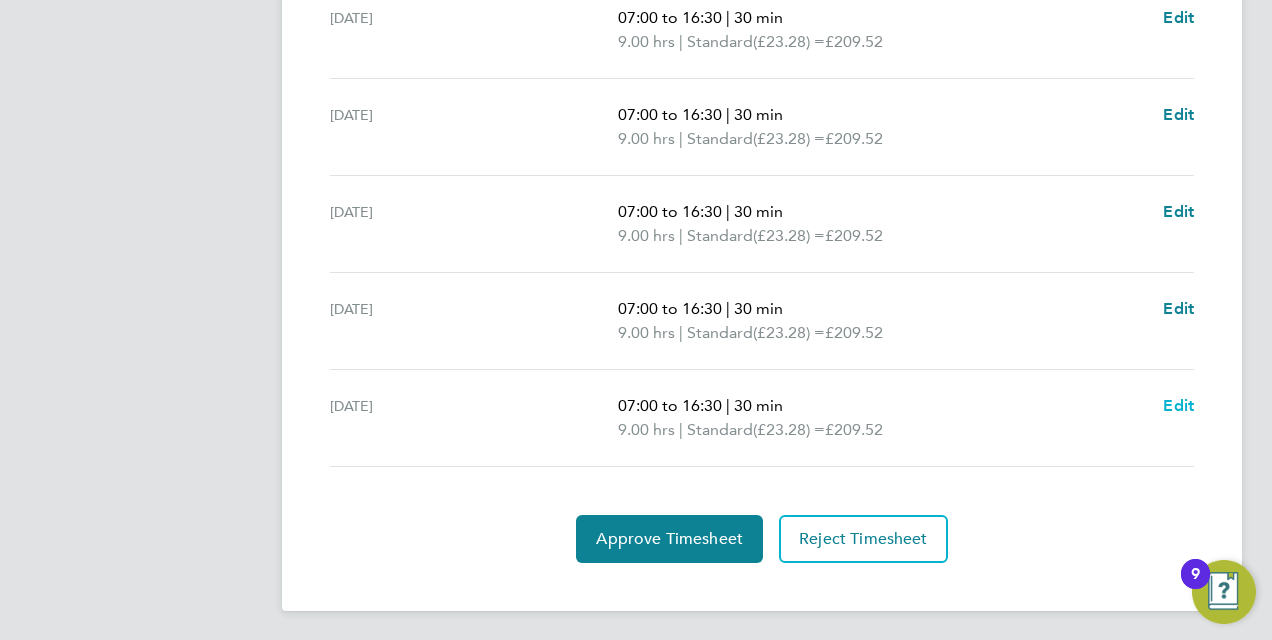 click on "Edit" at bounding box center [1178, 405] 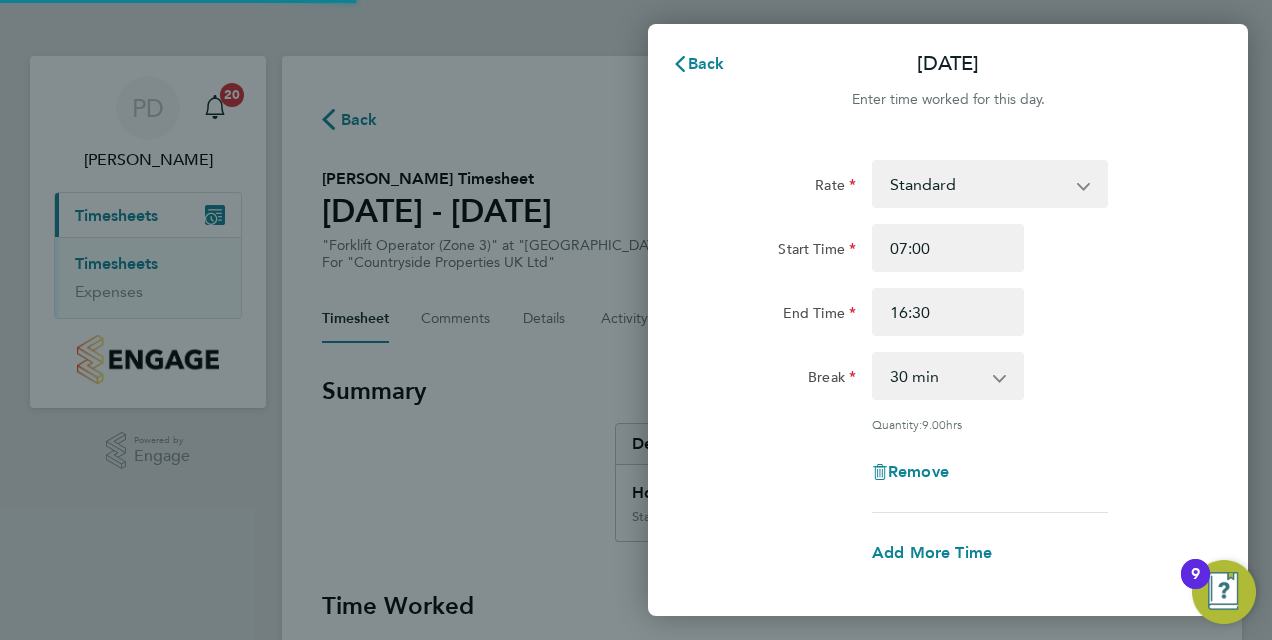 scroll, scrollTop: 0, scrollLeft: 0, axis: both 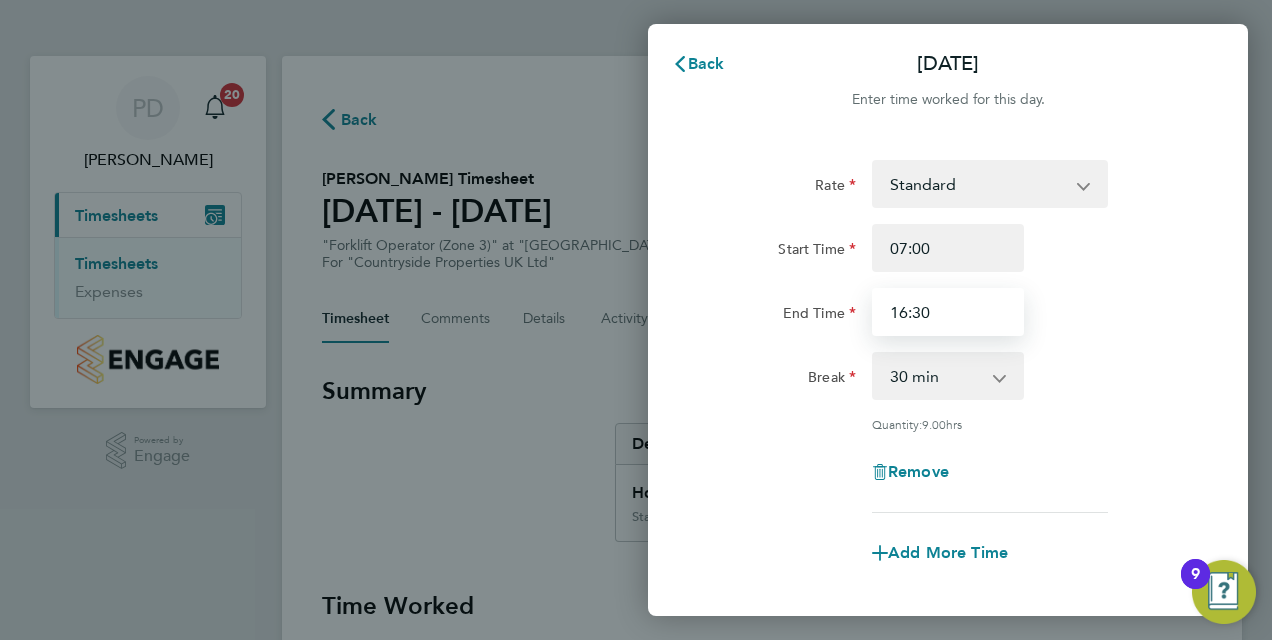 click on "16:30" at bounding box center [948, 312] 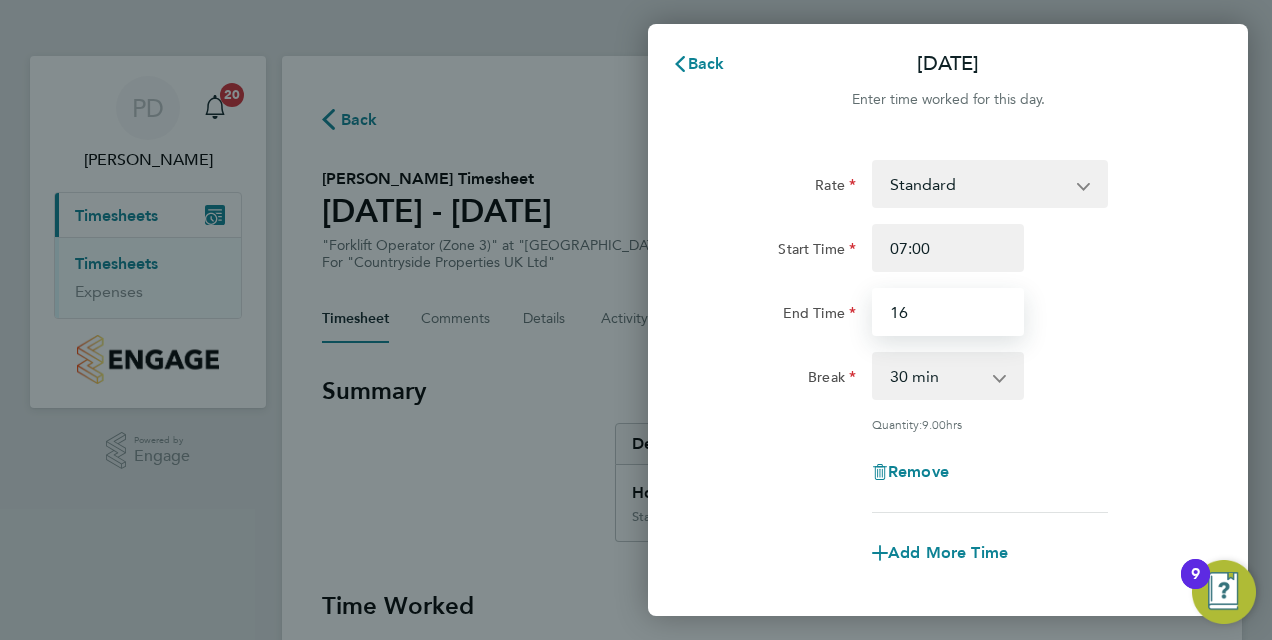 type on "1" 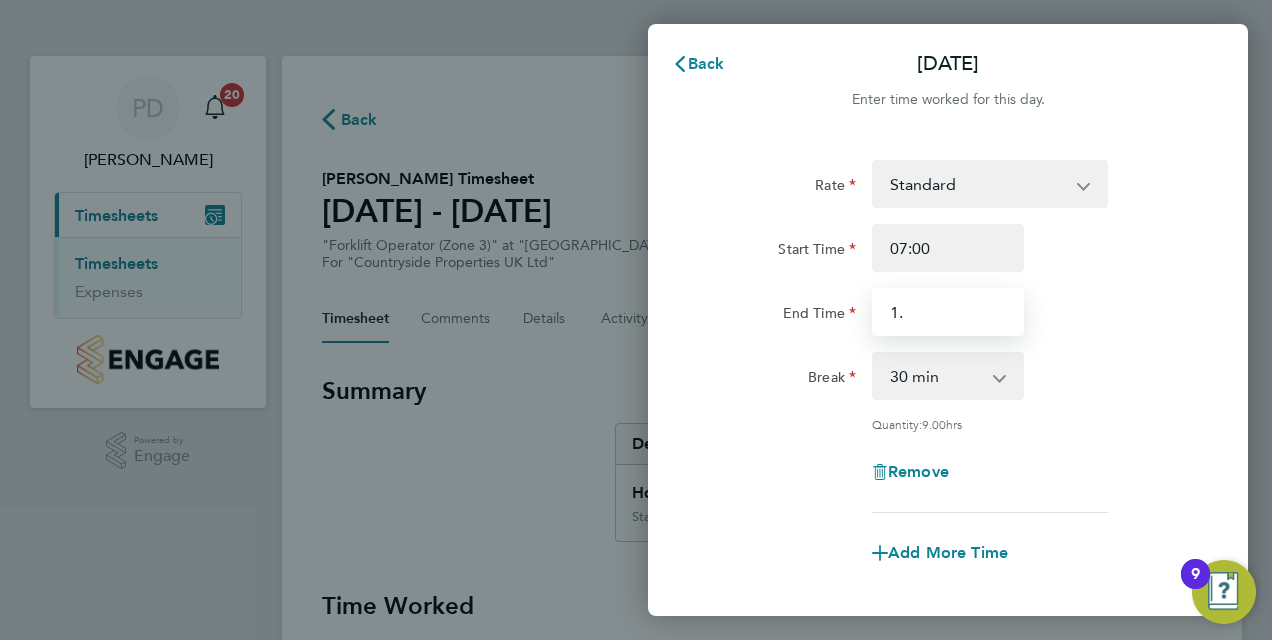 type on "1" 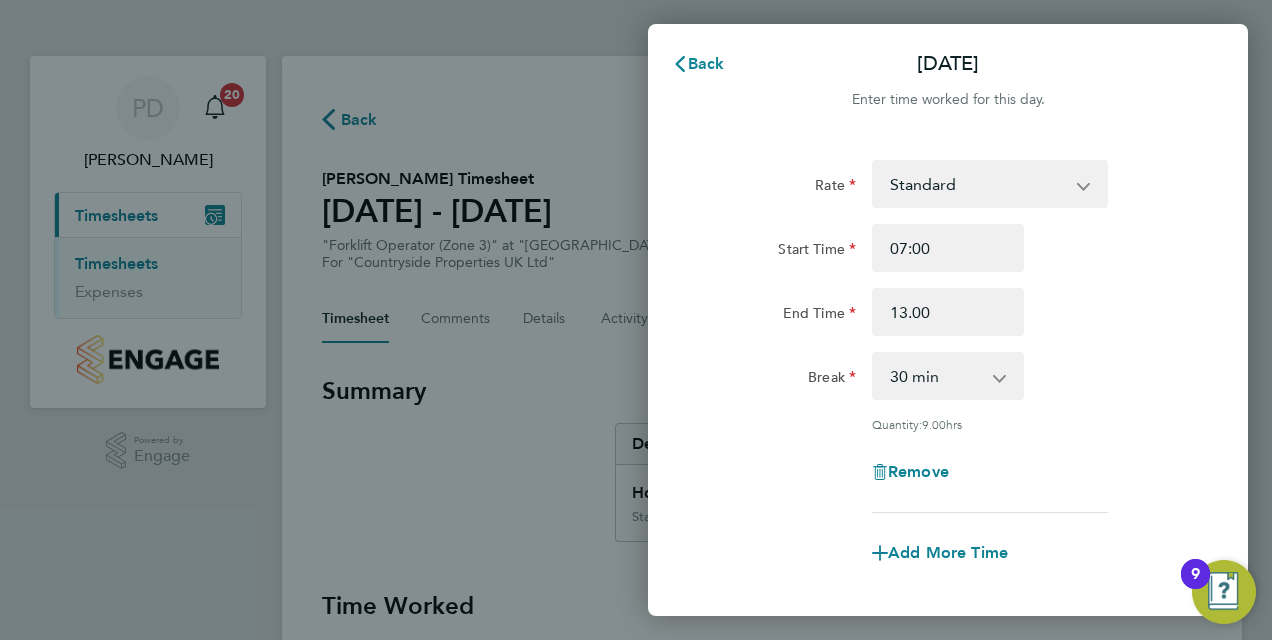 type on "13:00" 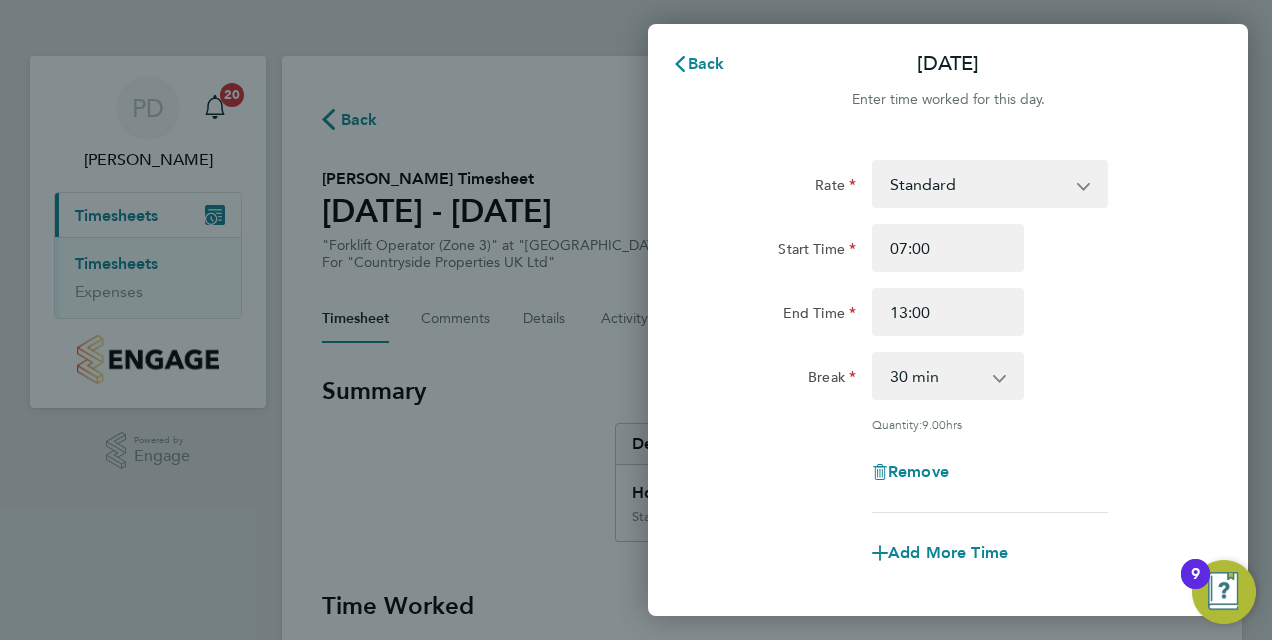 click on "Start Time 07:00" 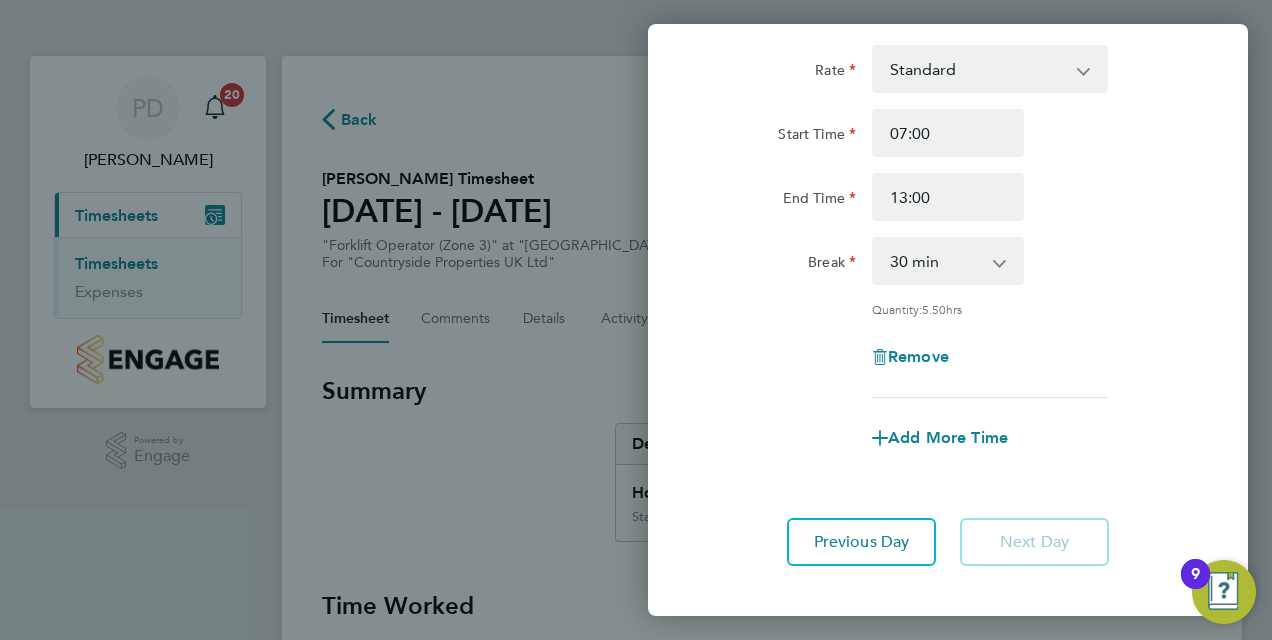 scroll, scrollTop: 215, scrollLeft: 0, axis: vertical 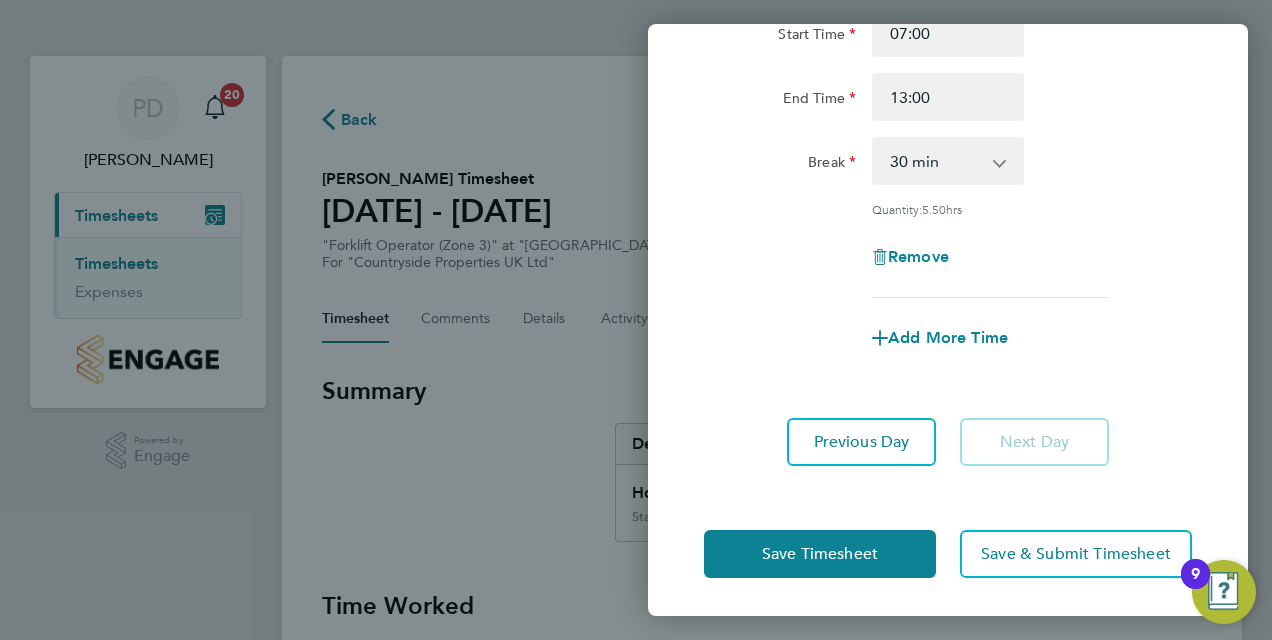 click on "Next Day" 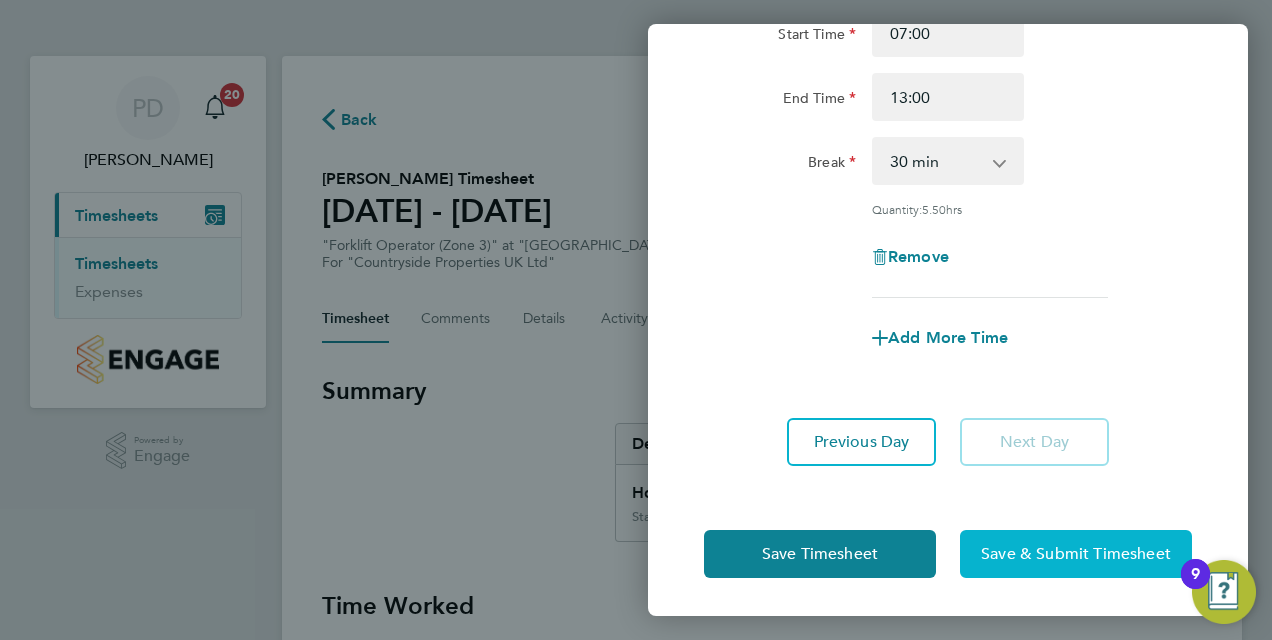 click on "Save & Submit Timesheet" 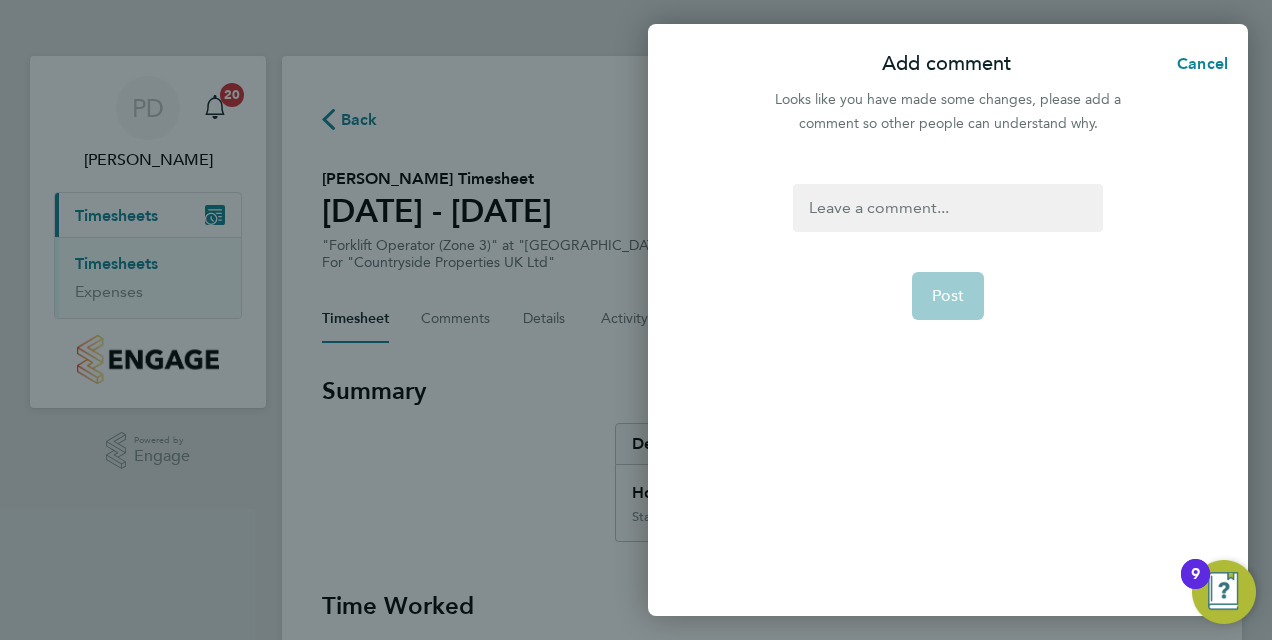 click at bounding box center (947, 208) 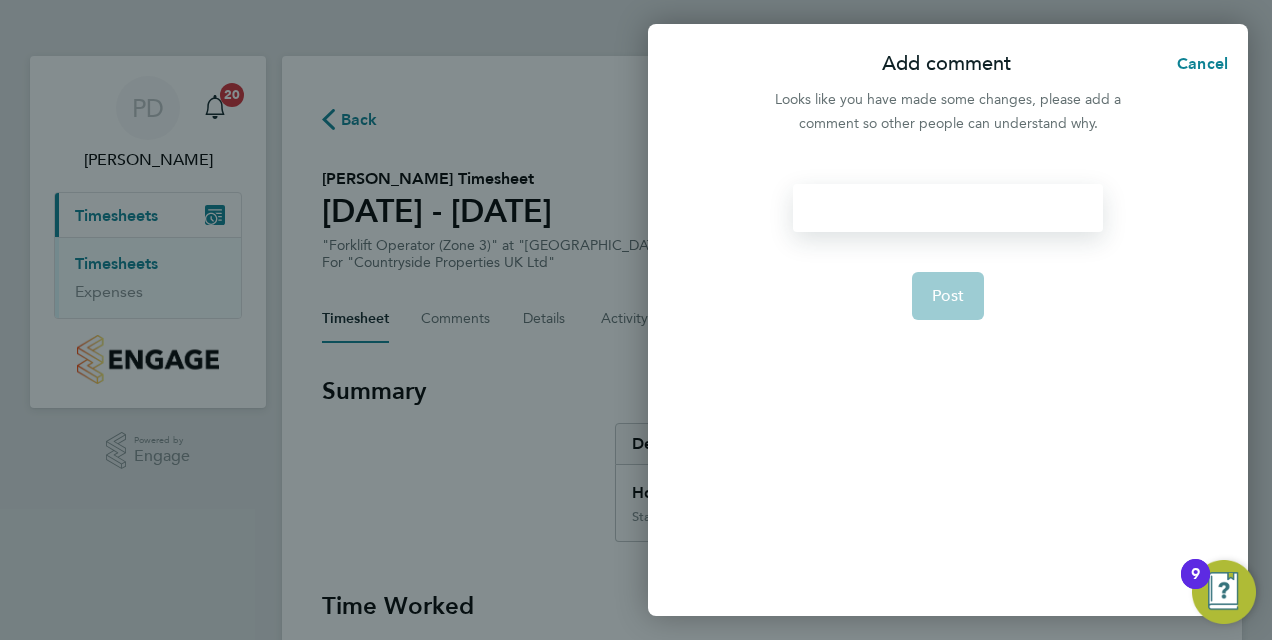 type 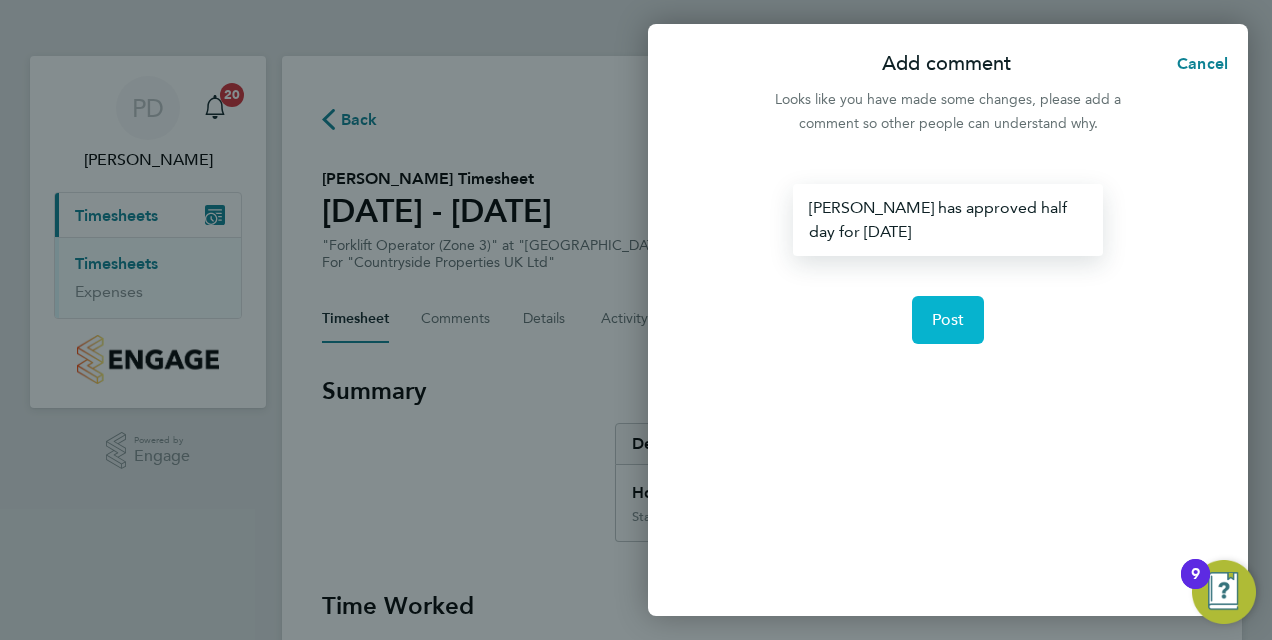 click on "Post" 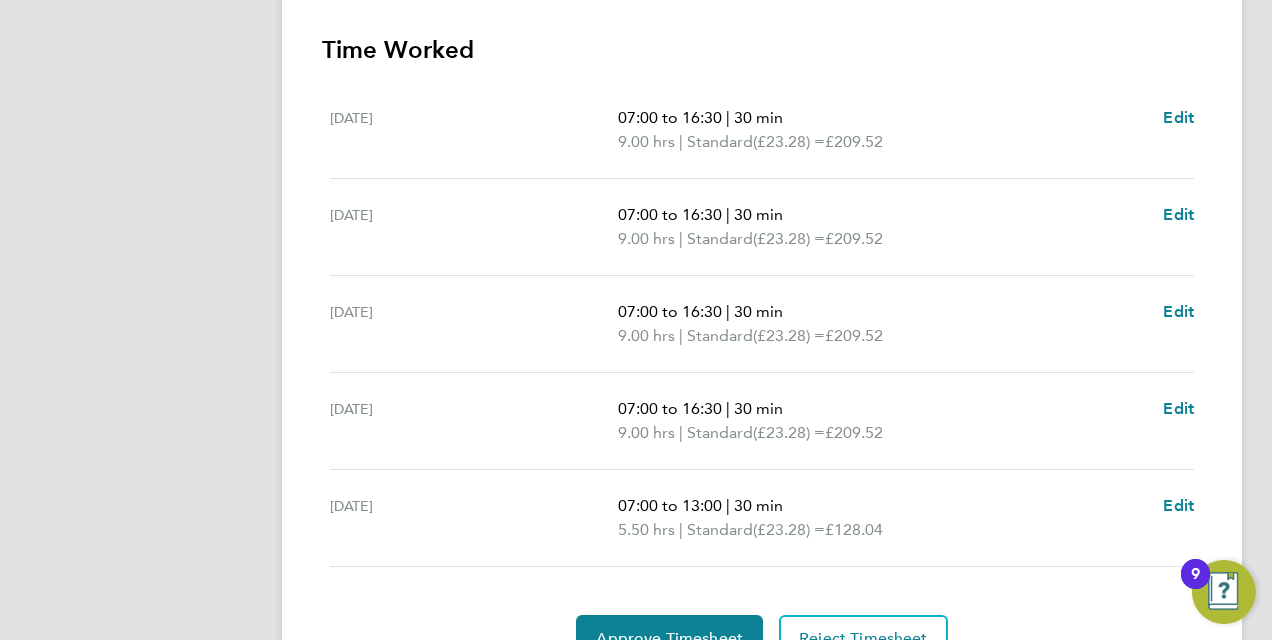 scroll, scrollTop: 656, scrollLeft: 0, axis: vertical 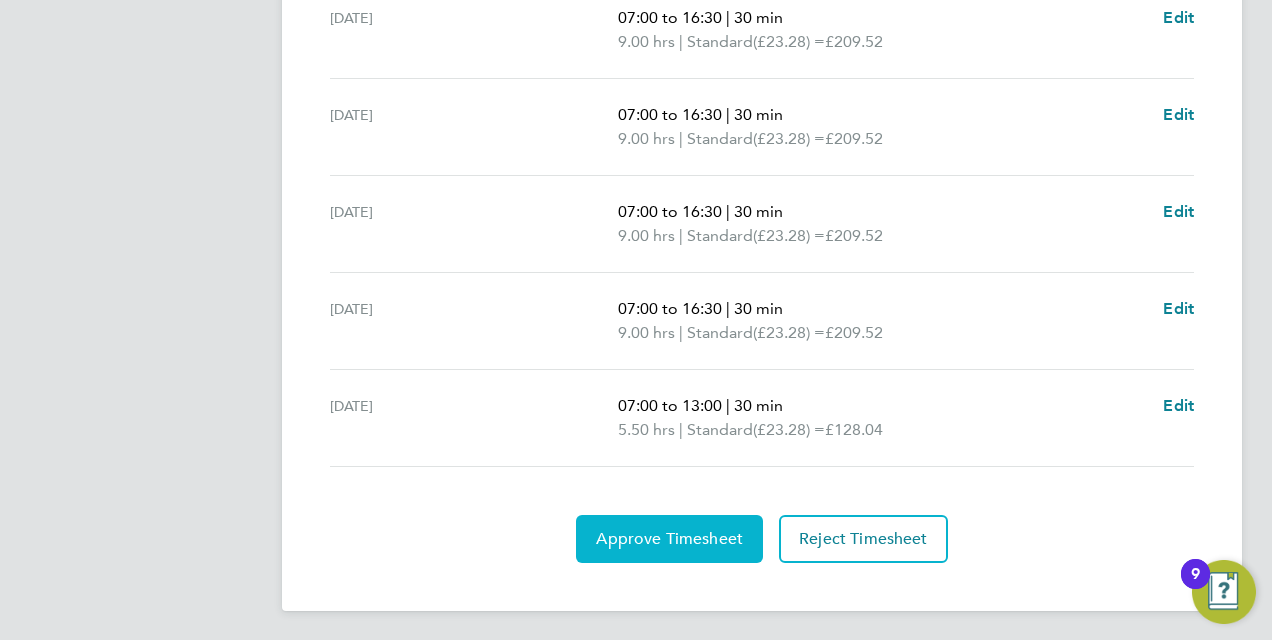 click on "Approve Timesheet" 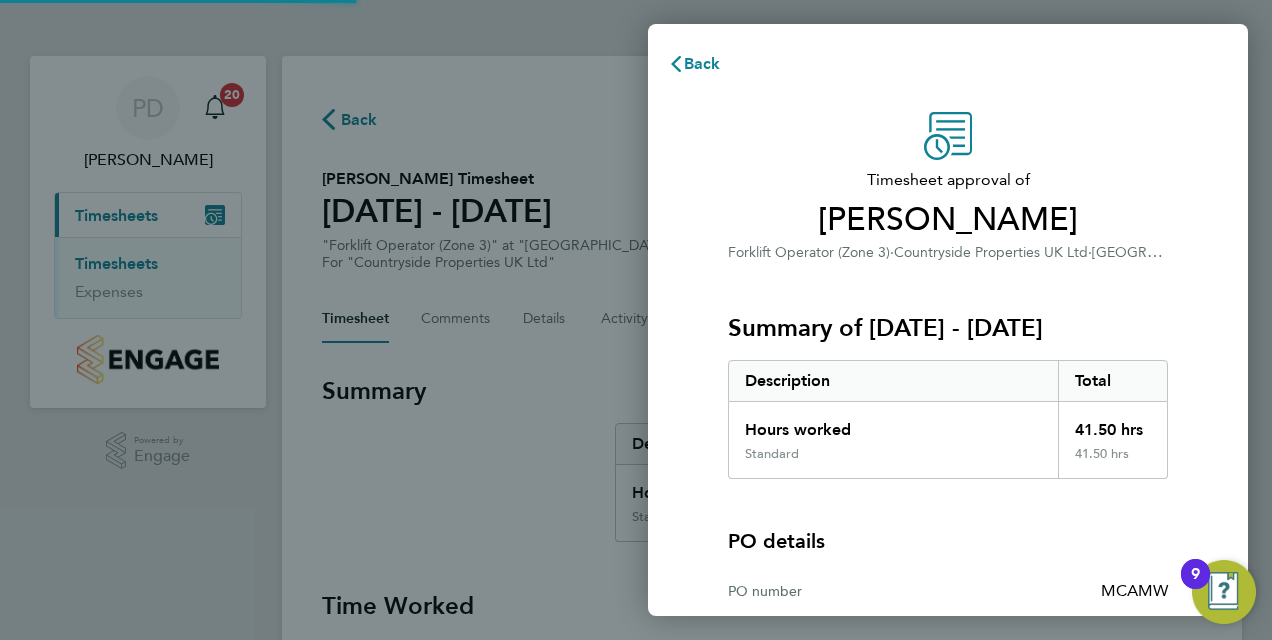 scroll, scrollTop: 0, scrollLeft: 0, axis: both 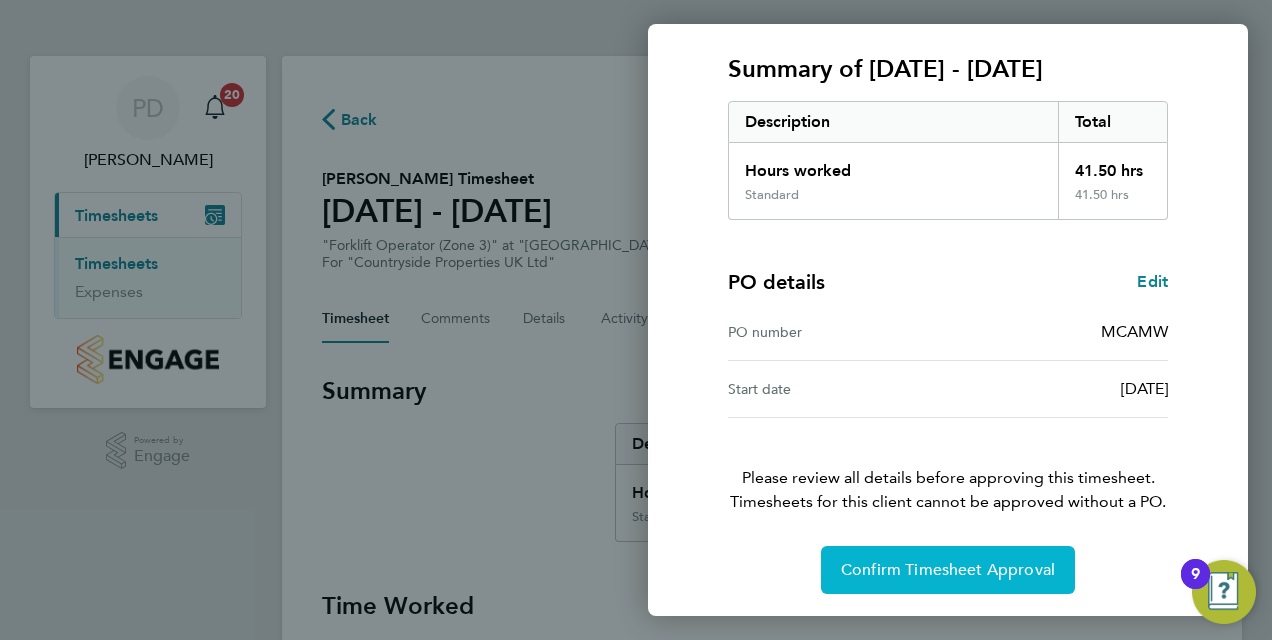 click on "Confirm Timesheet Approval" 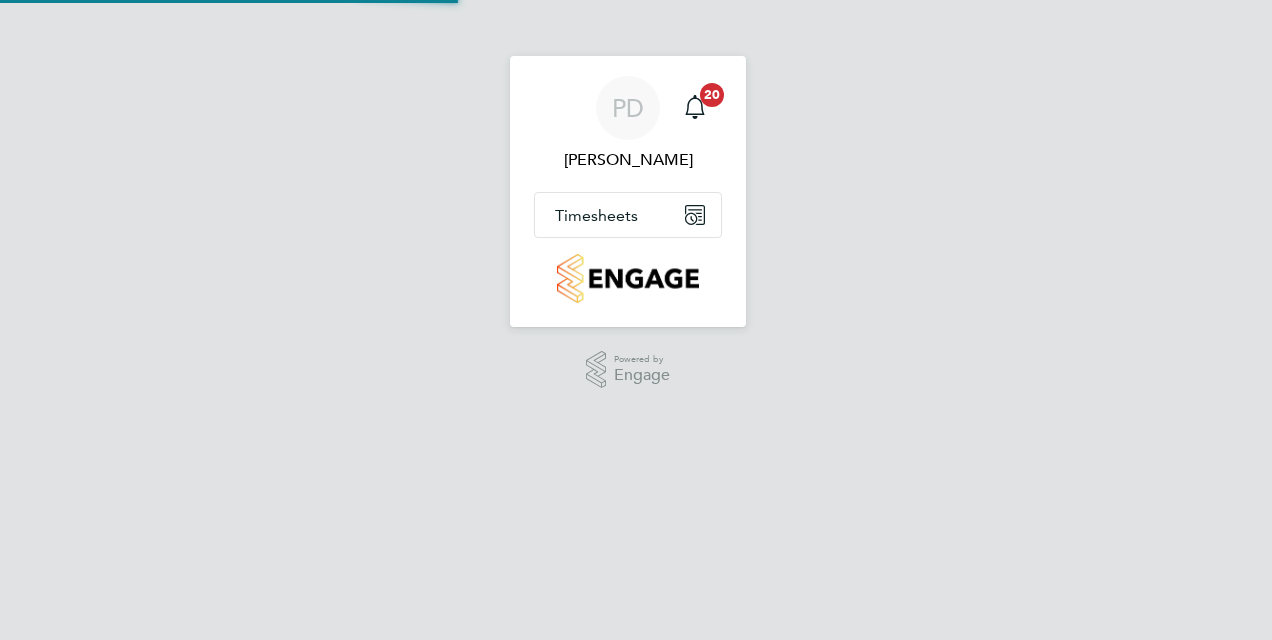 scroll, scrollTop: 0, scrollLeft: 0, axis: both 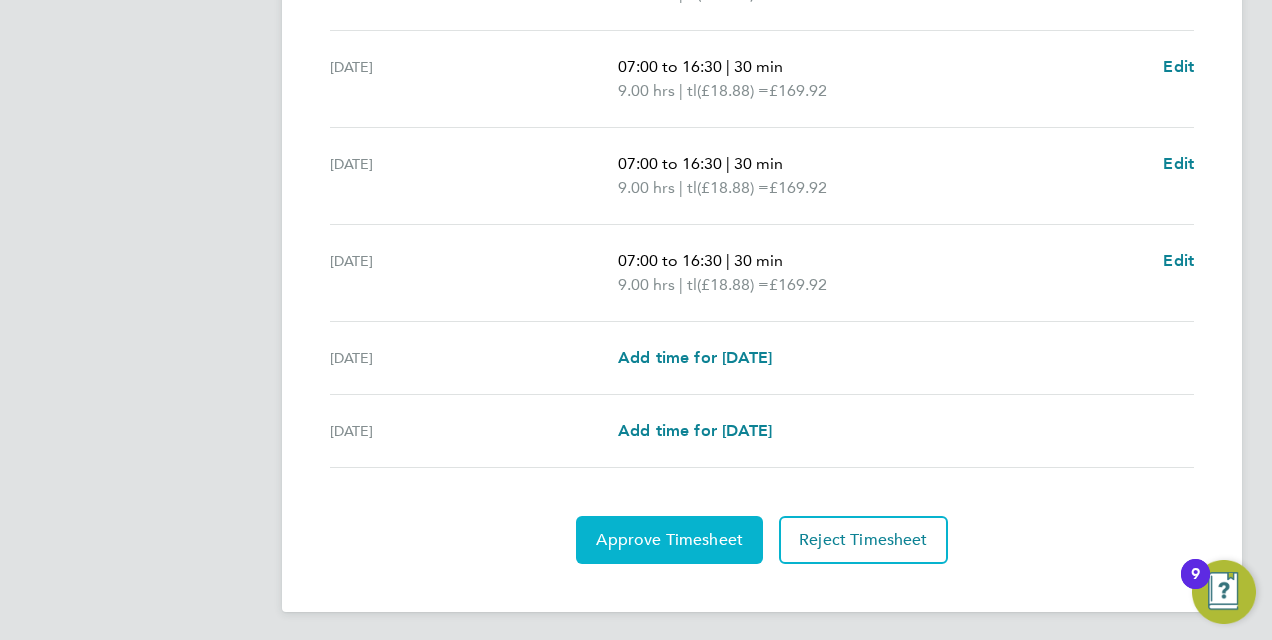 click on "Approve Timesheet" 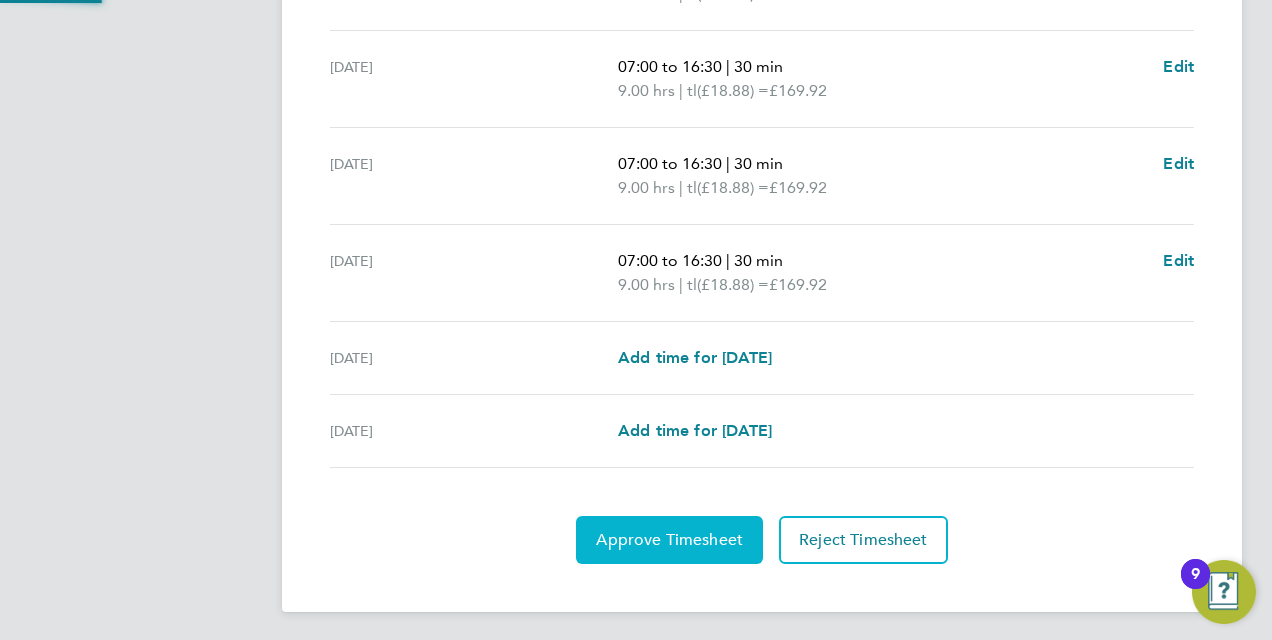 scroll, scrollTop: 0, scrollLeft: 0, axis: both 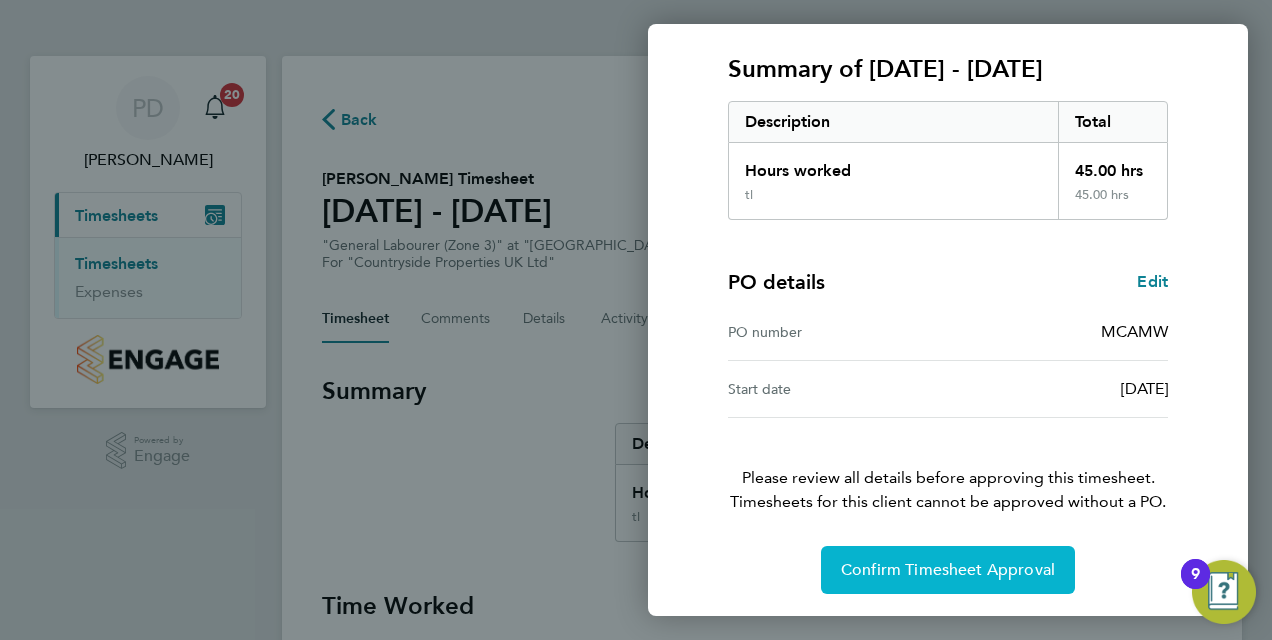 click on "Confirm Timesheet Approval" 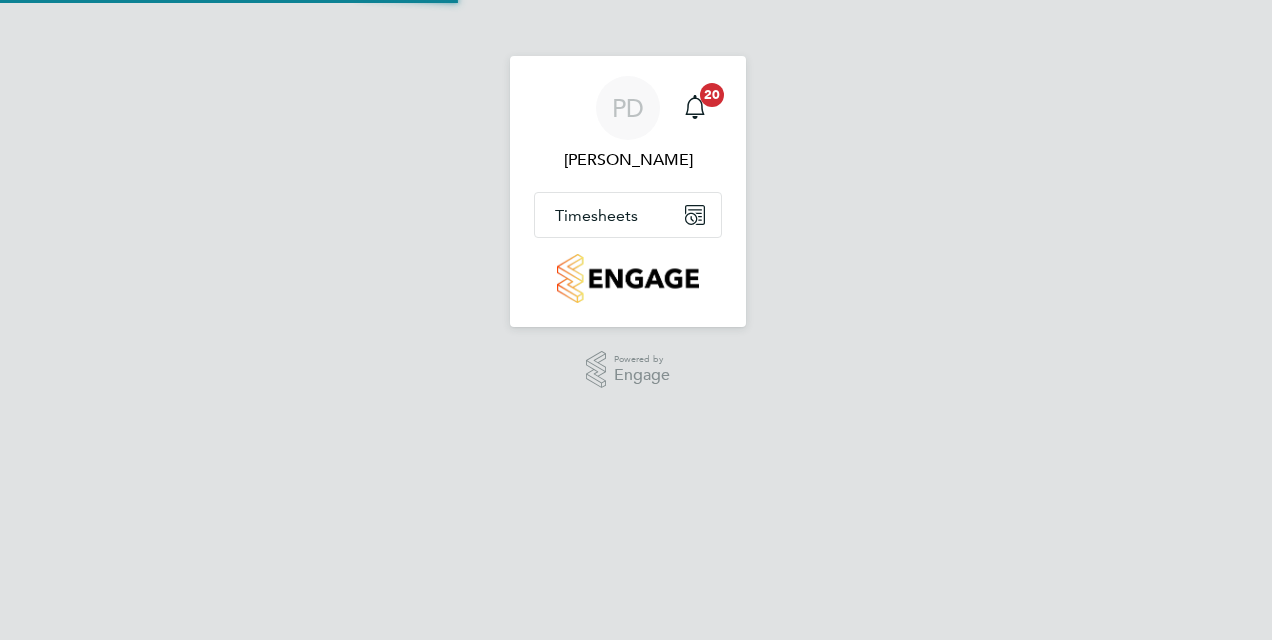 scroll, scrollTop: 0, scrollLeft: 0, axis: both 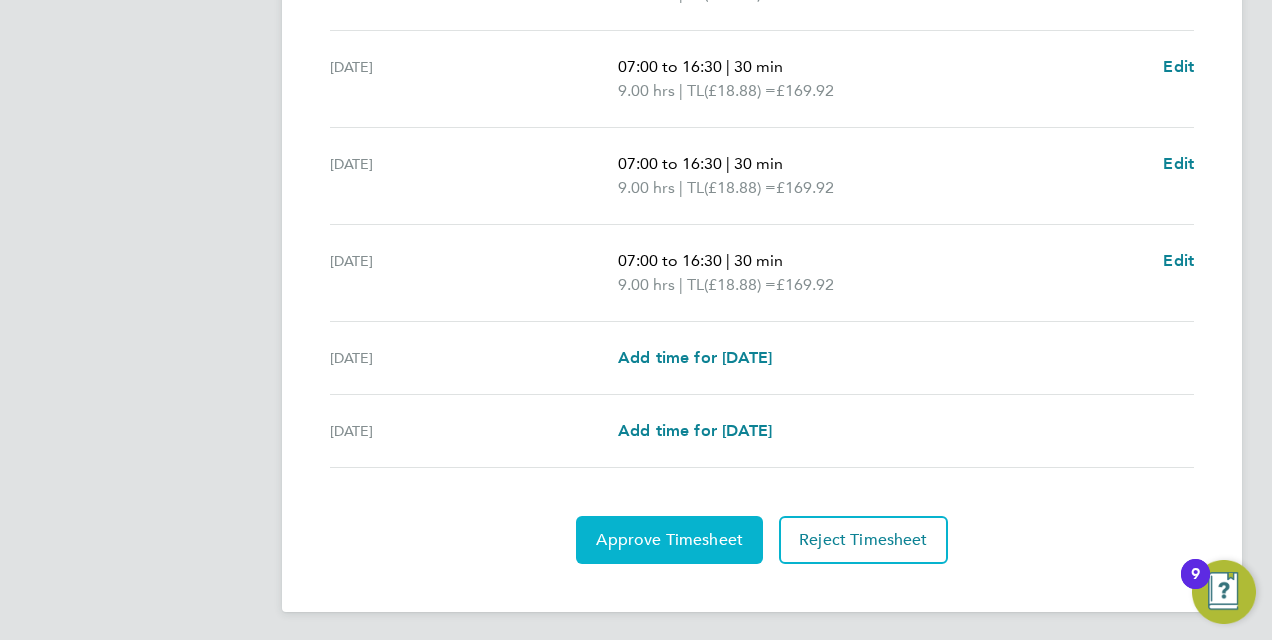 click on "Approve Timesheet" 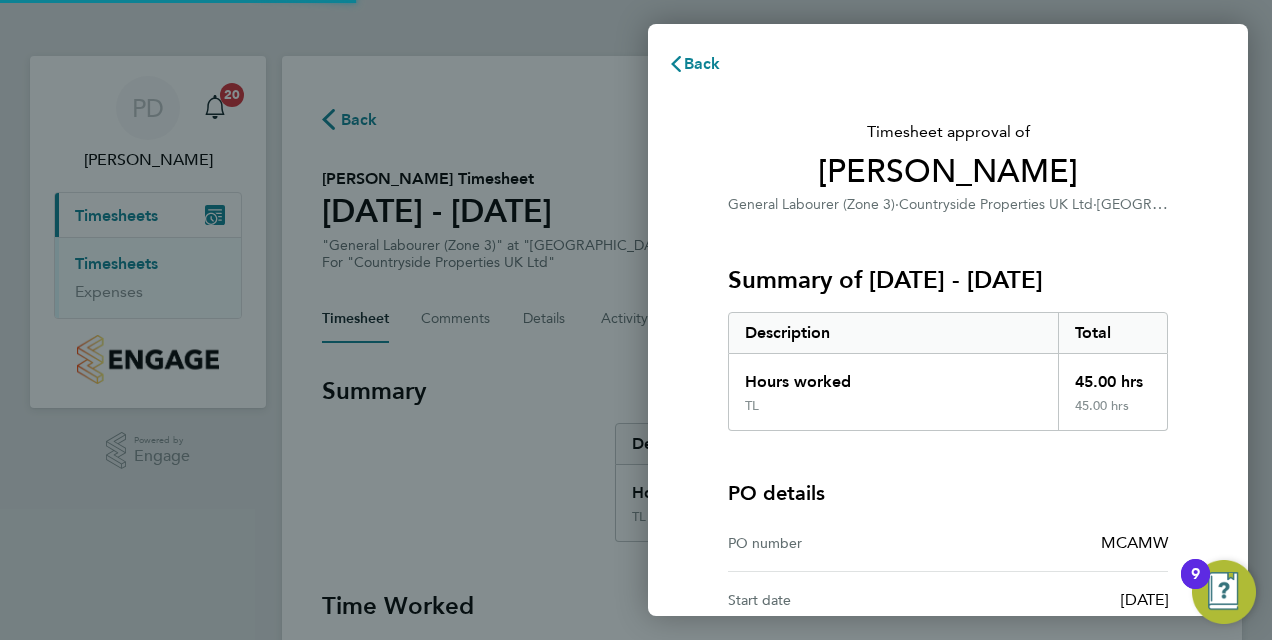 scroll, scrollTop: 0, scrollLeft: 0, axis: both 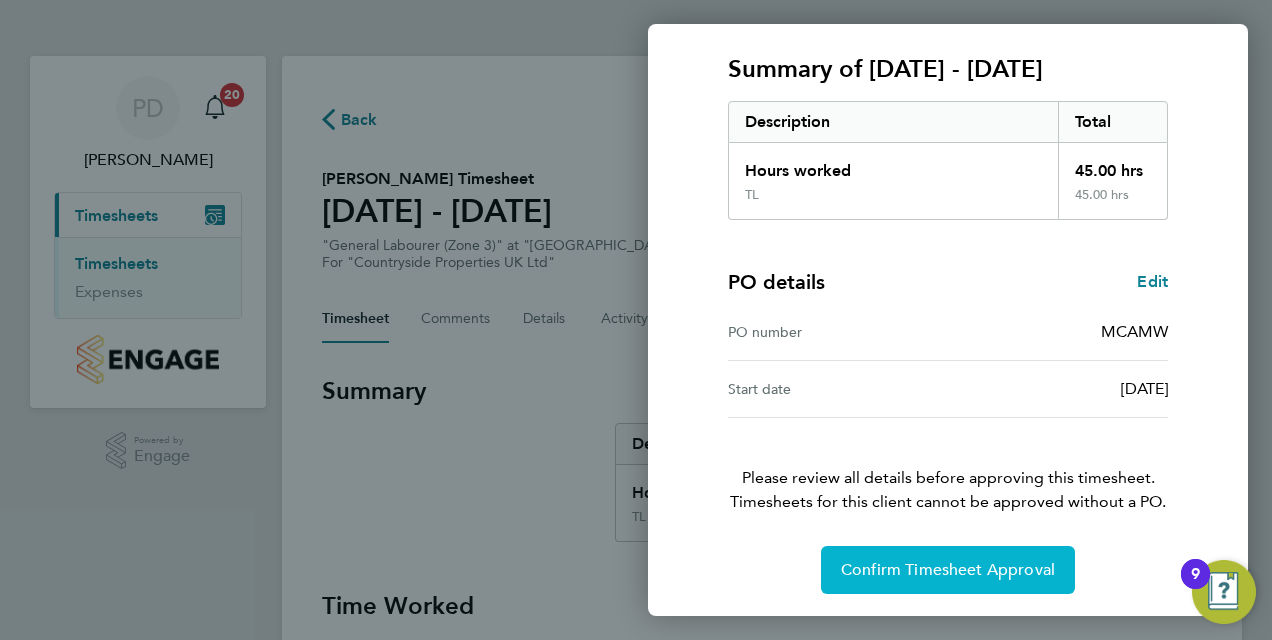 click on "Confirm Timesheet Approval" 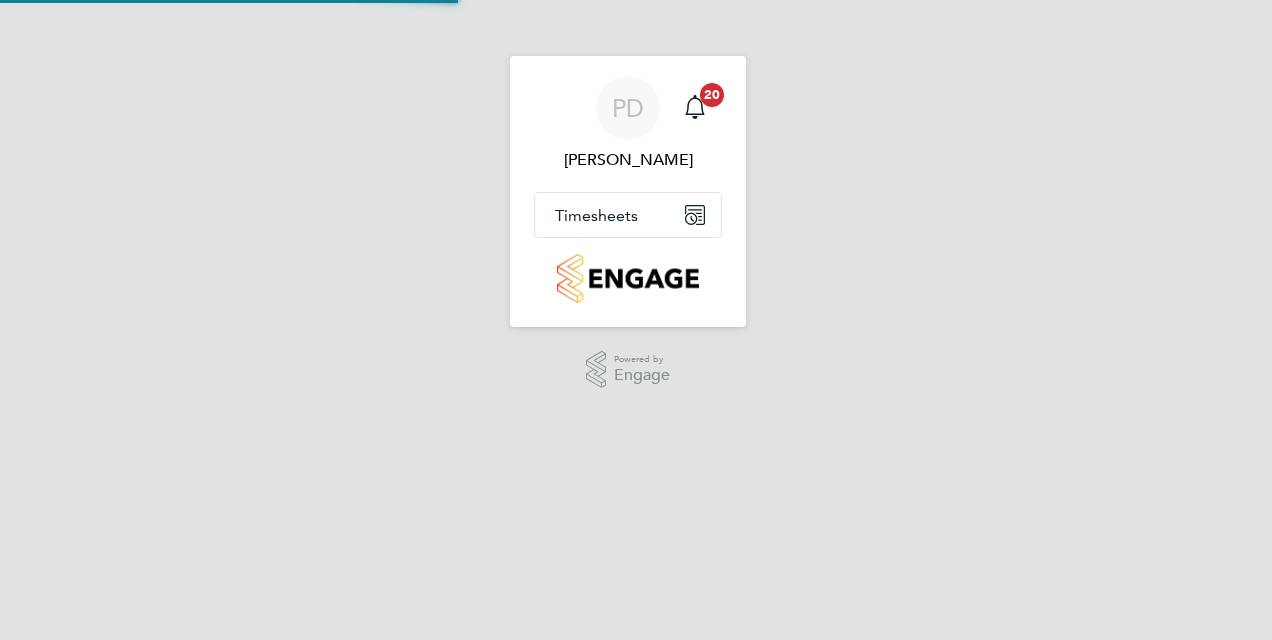 scroll, scrollTop: 0, scrollLeft: 0, axis: both 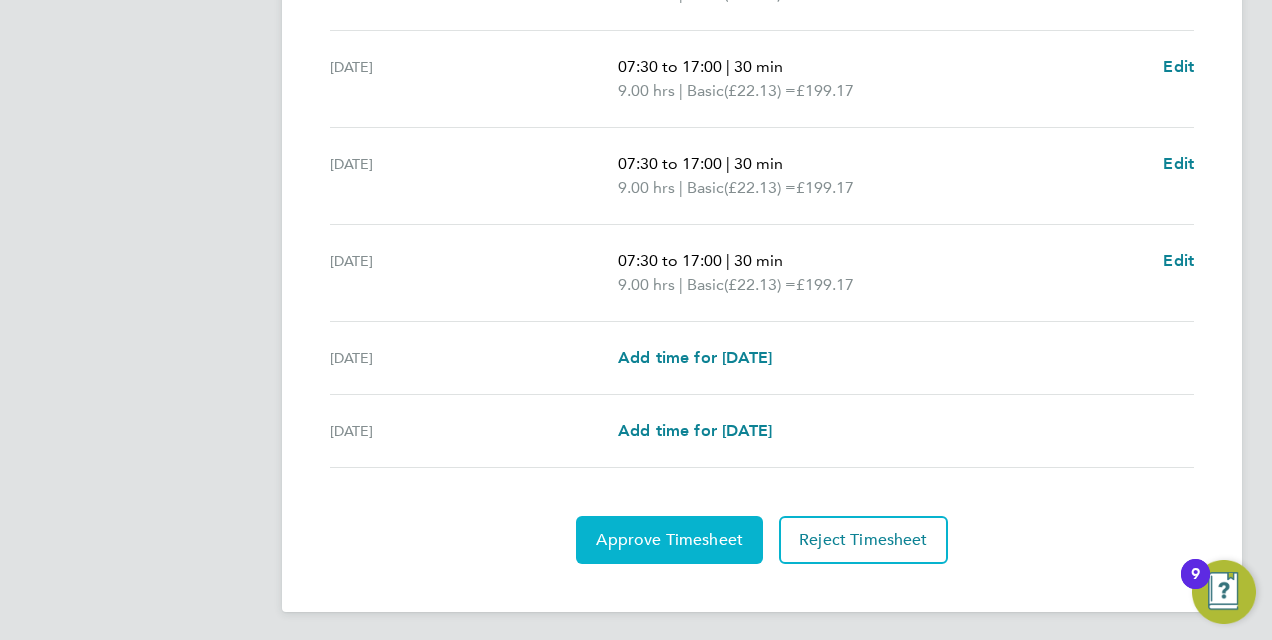 click on "Approve Timesheet" 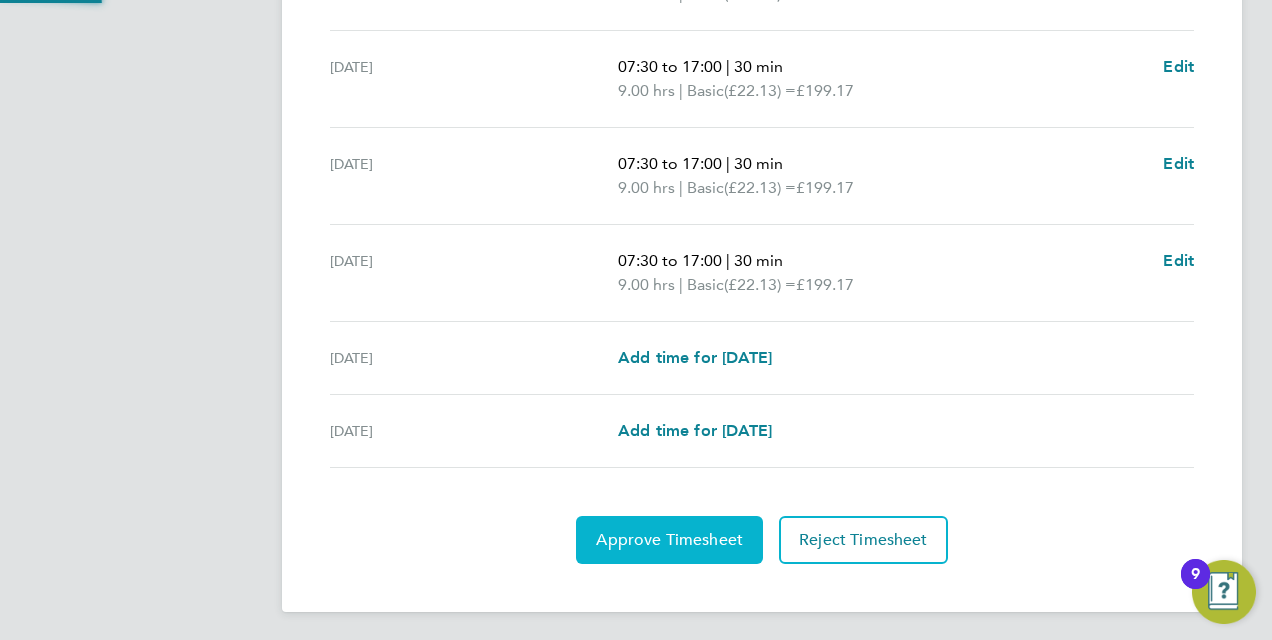 scroll, scrollTop: 0, scrollLeft: 0, axis: both 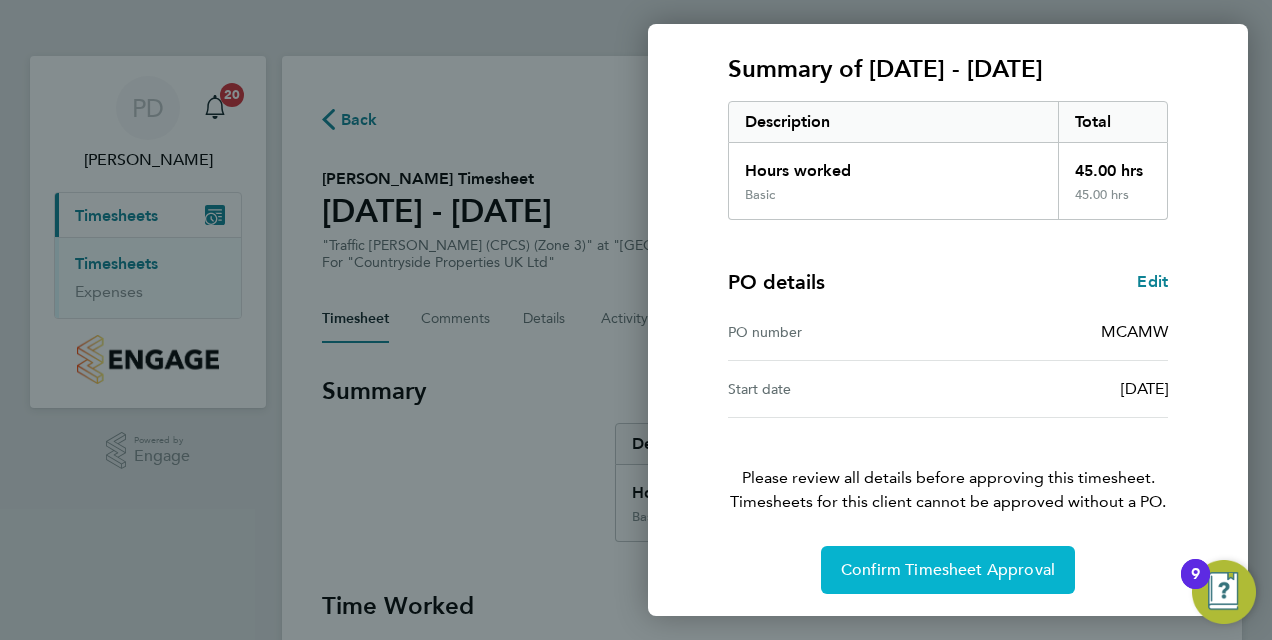 click on "Confirm Timesheet Approval" 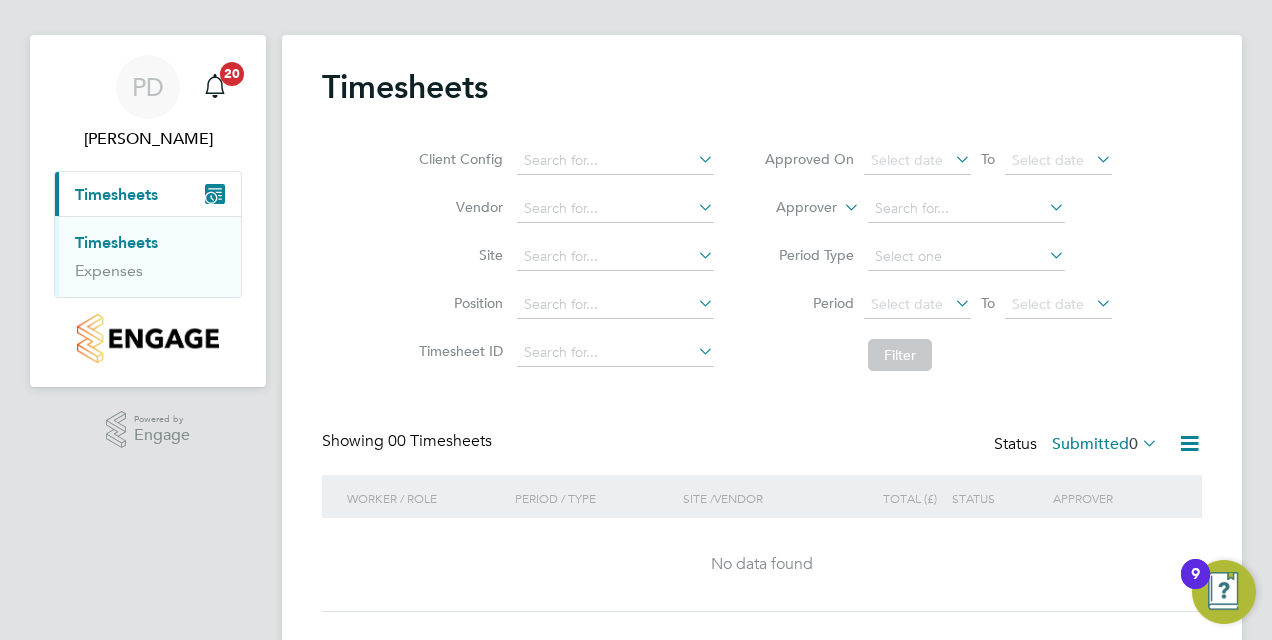 scroll, scrollTop: 0, scrollLeft: 0, axis: both 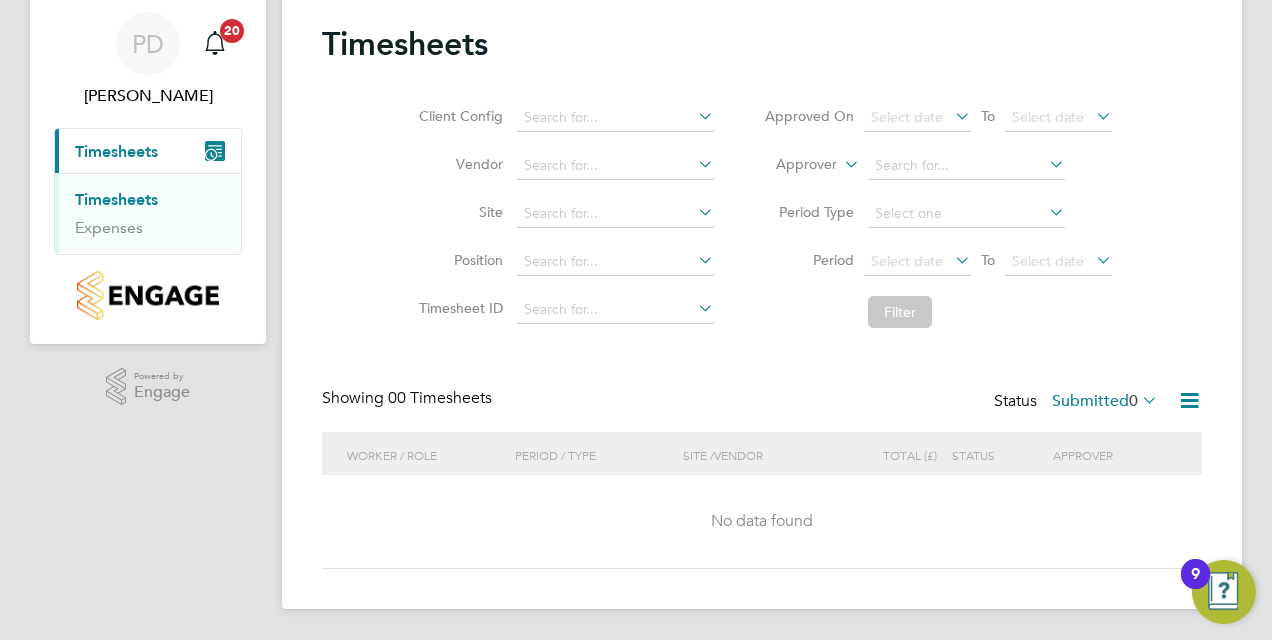 click 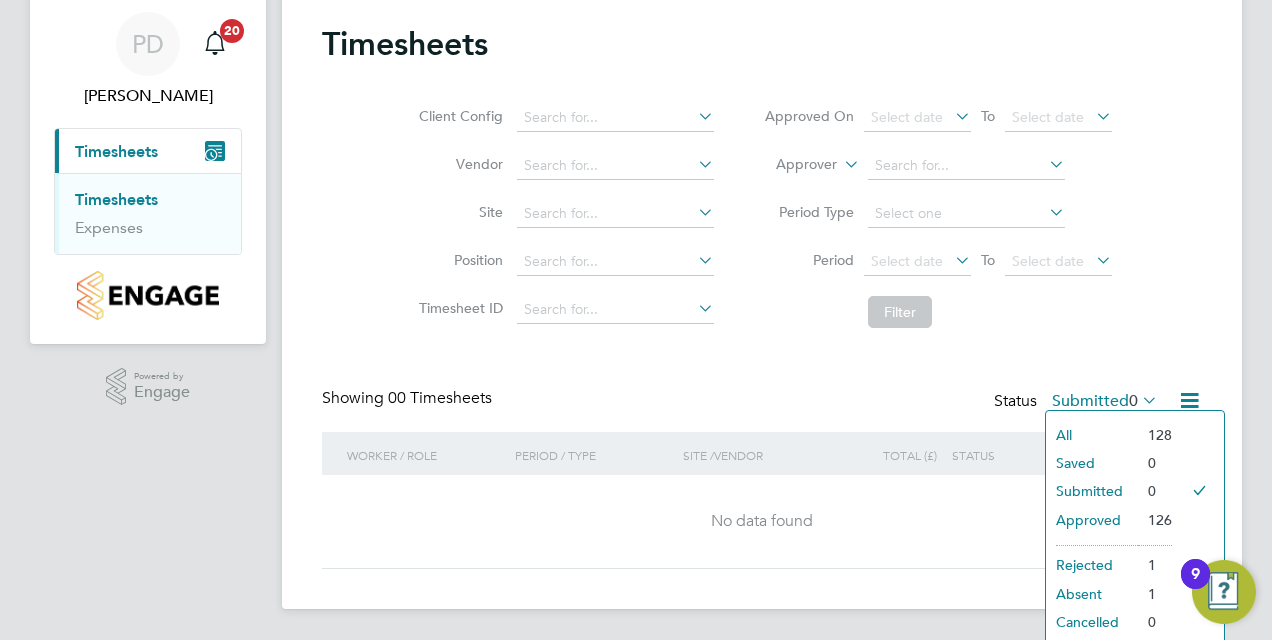 click on "Approved" 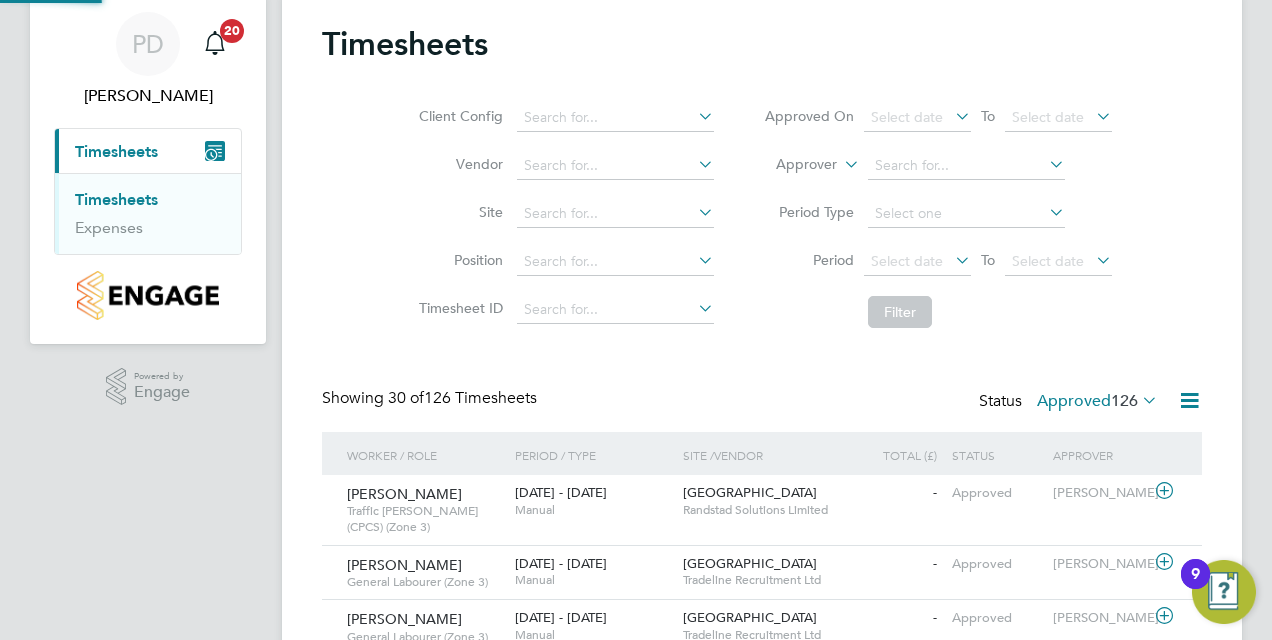 scroll, scrollTop: 9, scrollLeft: 10, axis: both 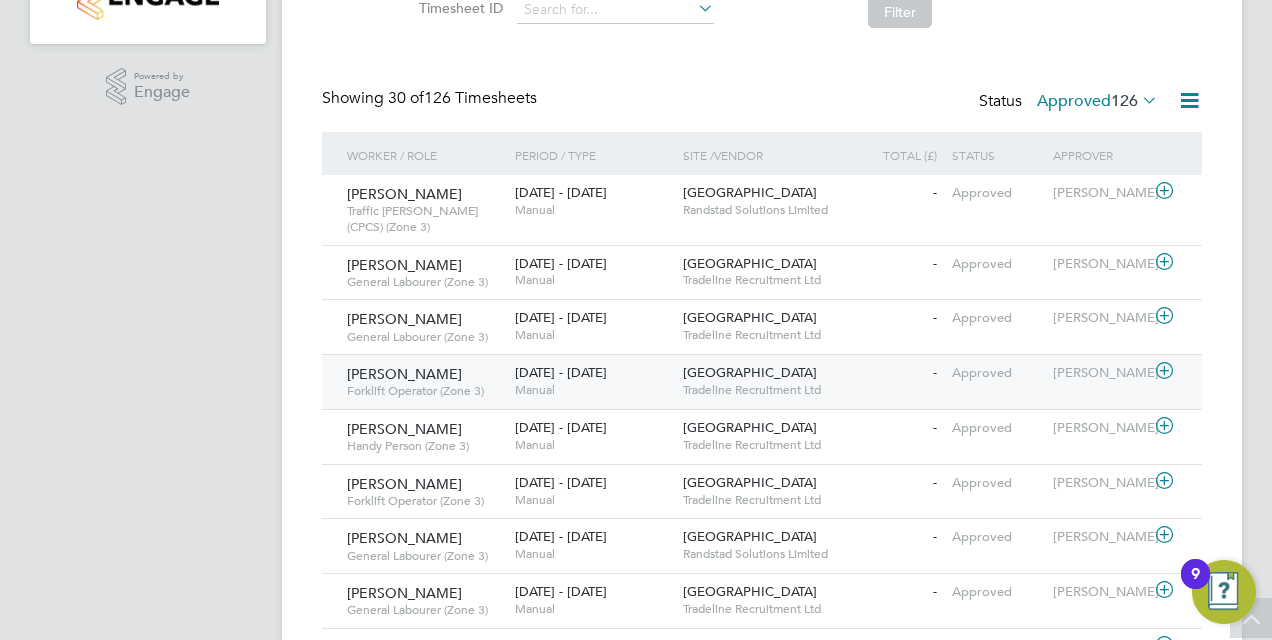 click 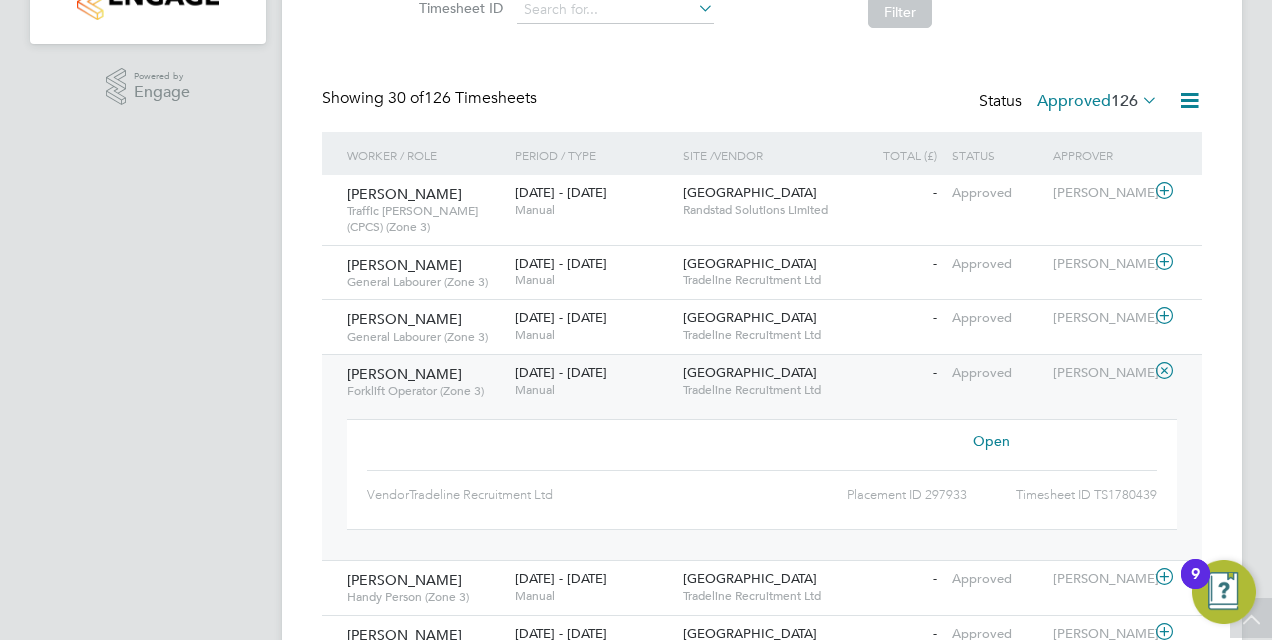 click on "Open" 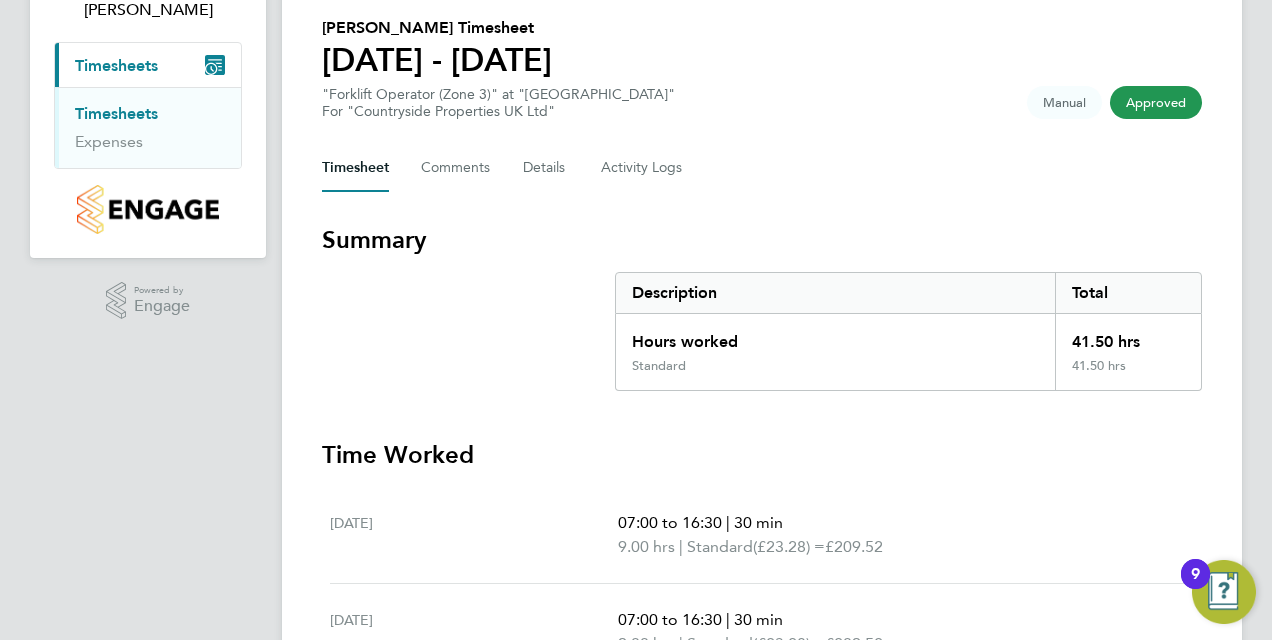 scroll, scrollTop: 0, scrollLeft: 0, axis: both 